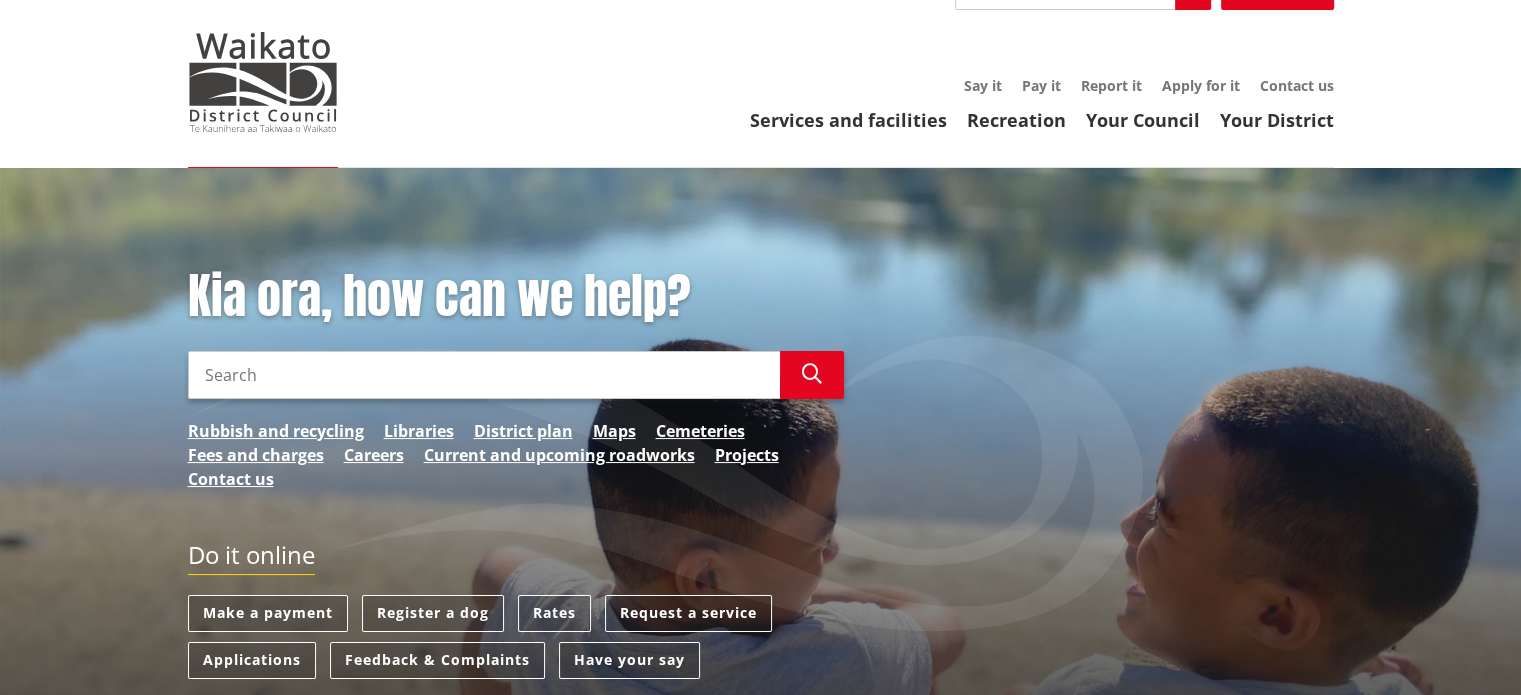 scroll, scrollTop: 0, scrollLeft: 0, axis: both 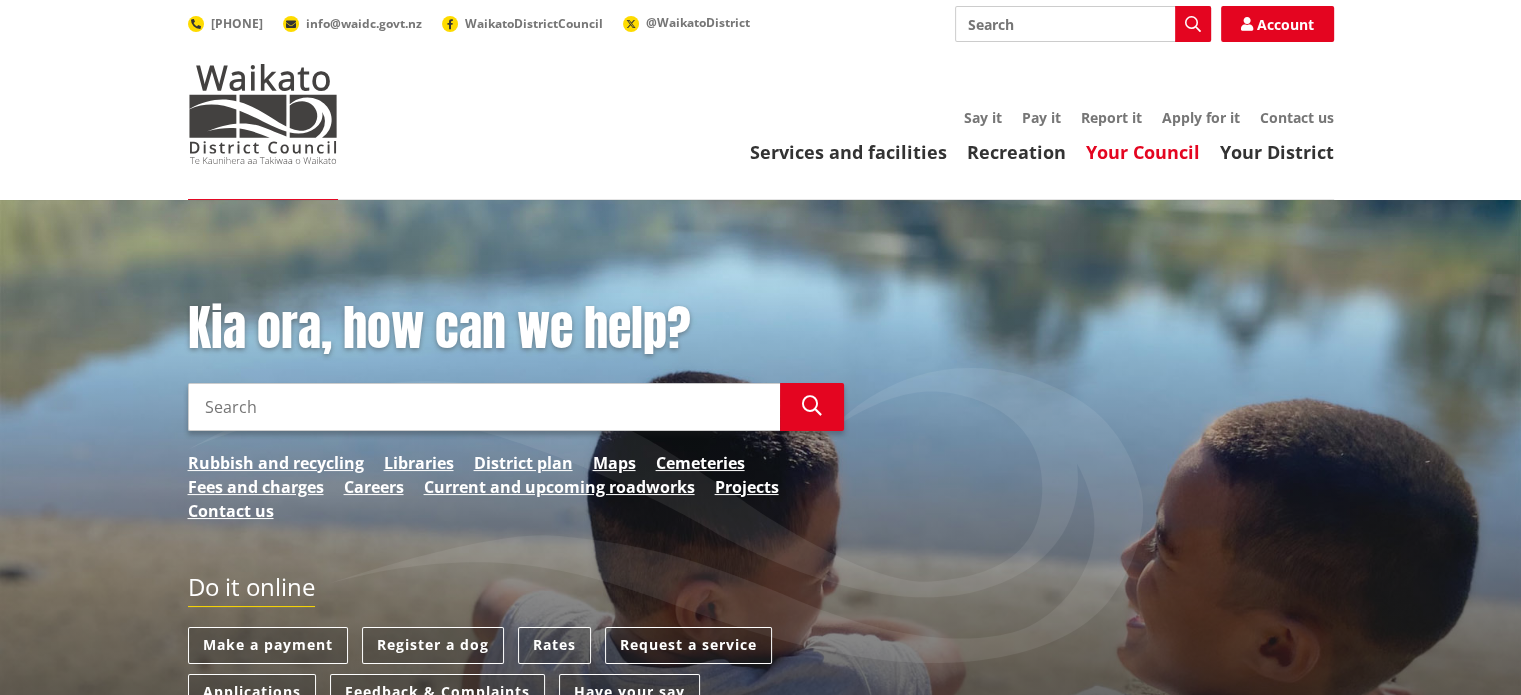 click on "Your Council" at bounding box center (1143, 152) 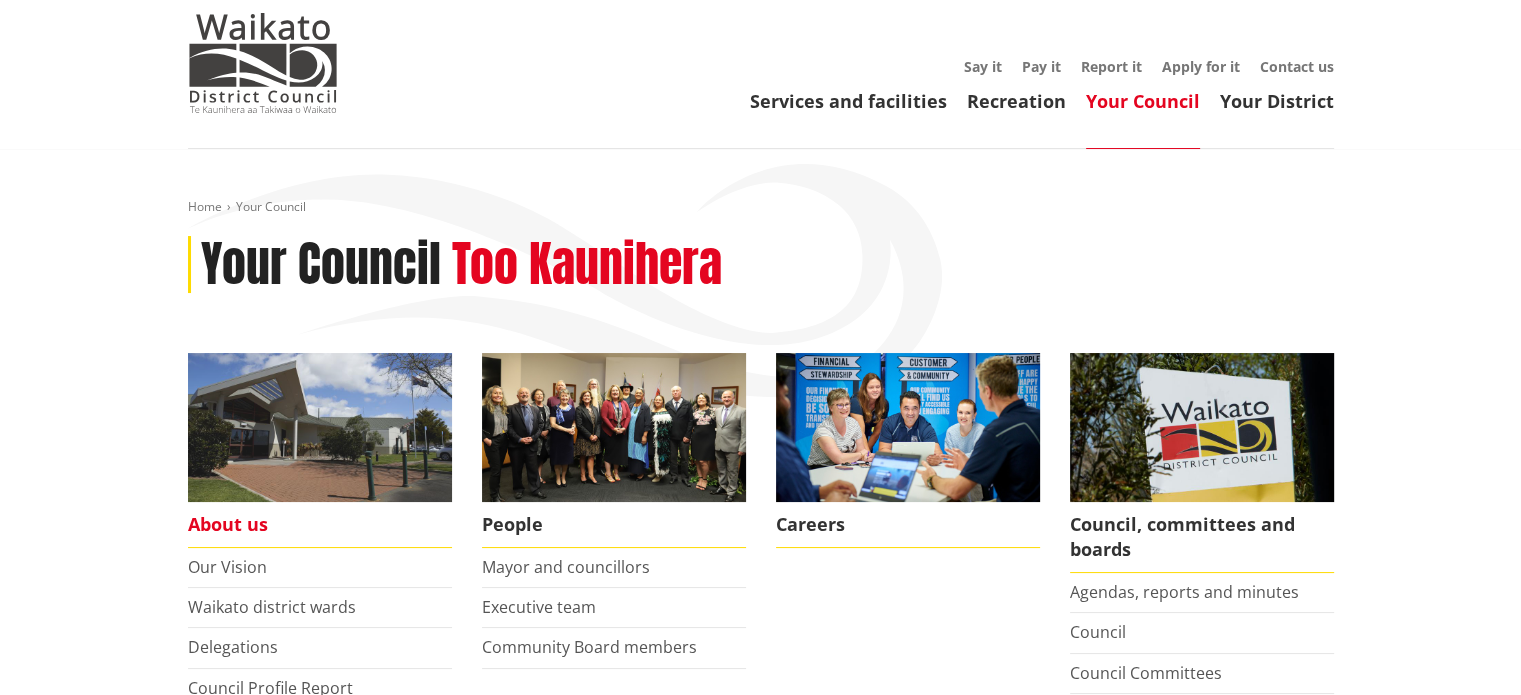 scroll, scrollTop: 200, scrollLeft: 0, axis: vertical 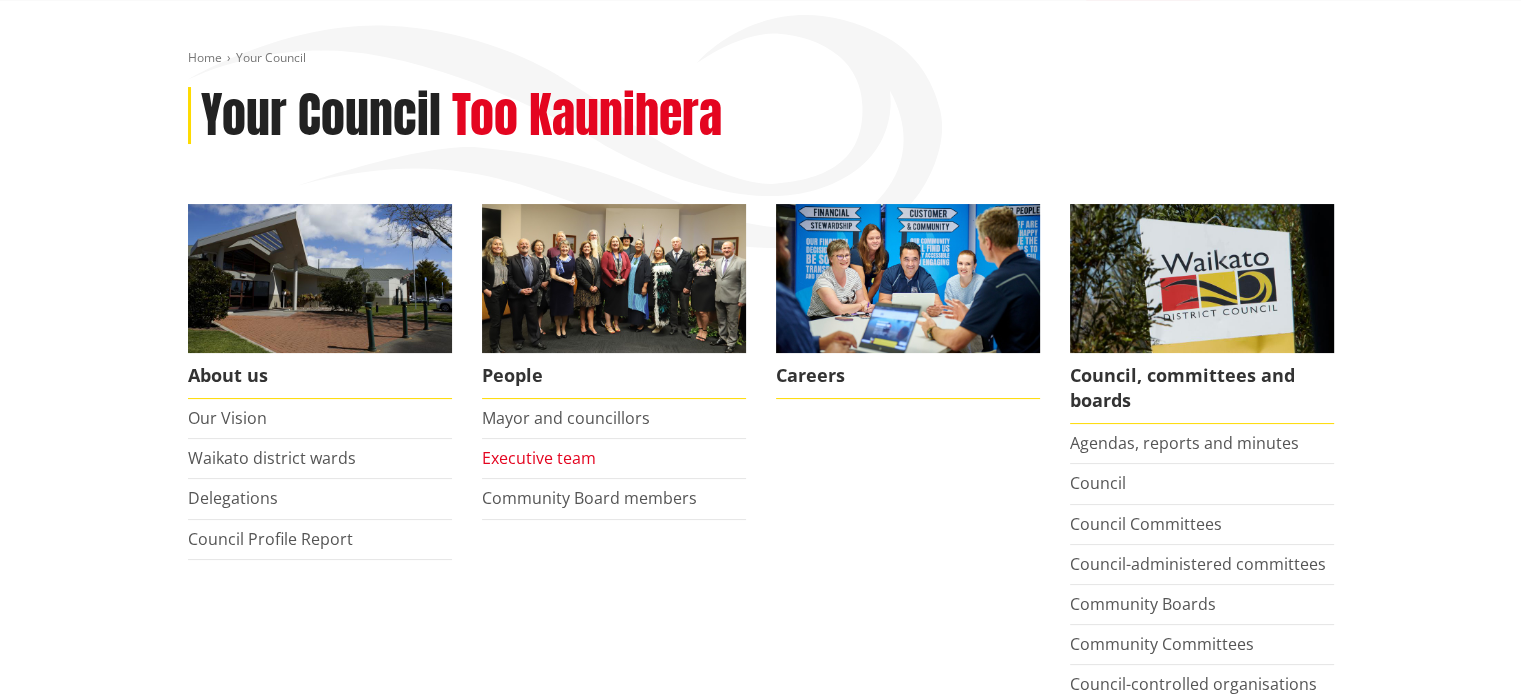 click on "Executive team" at bounding box center [539, 458] 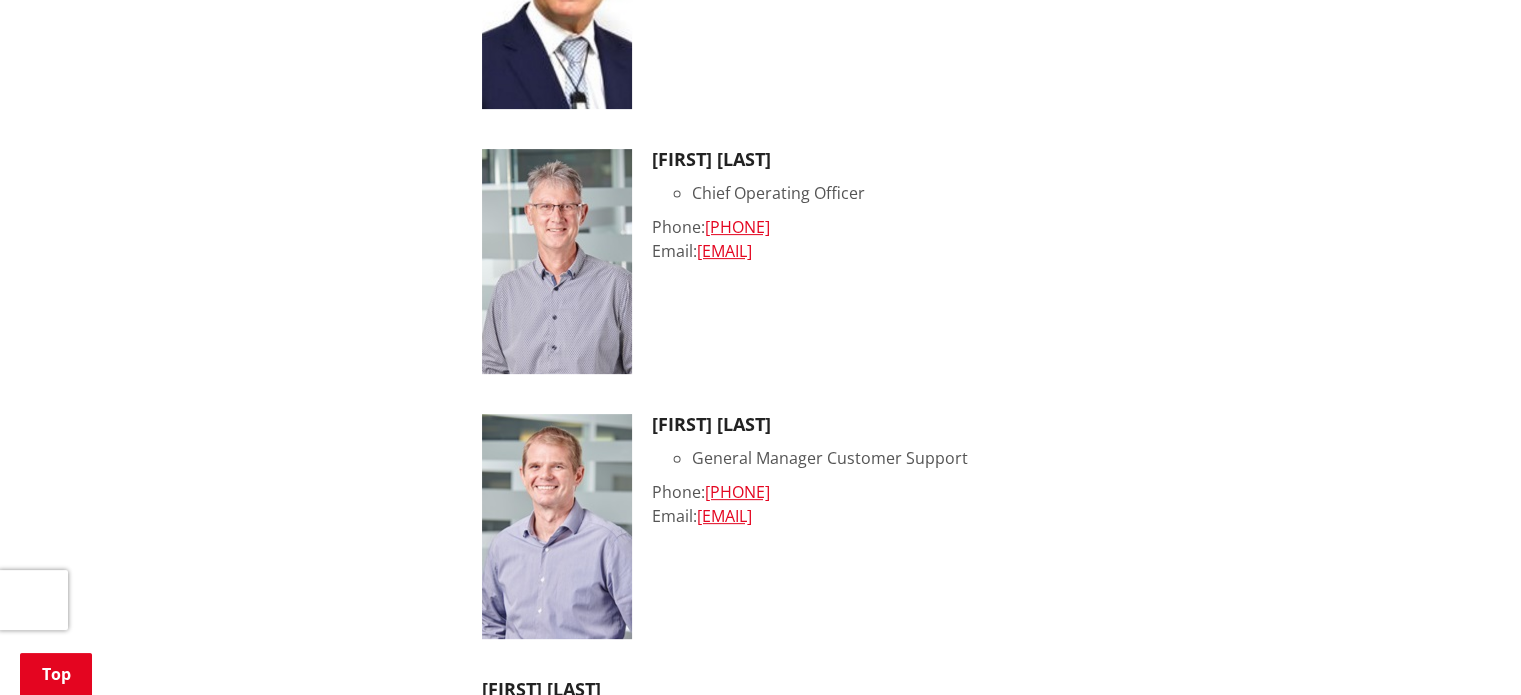 scroll, scrollTop: 600, scrollLeft: 0, axis: vertical 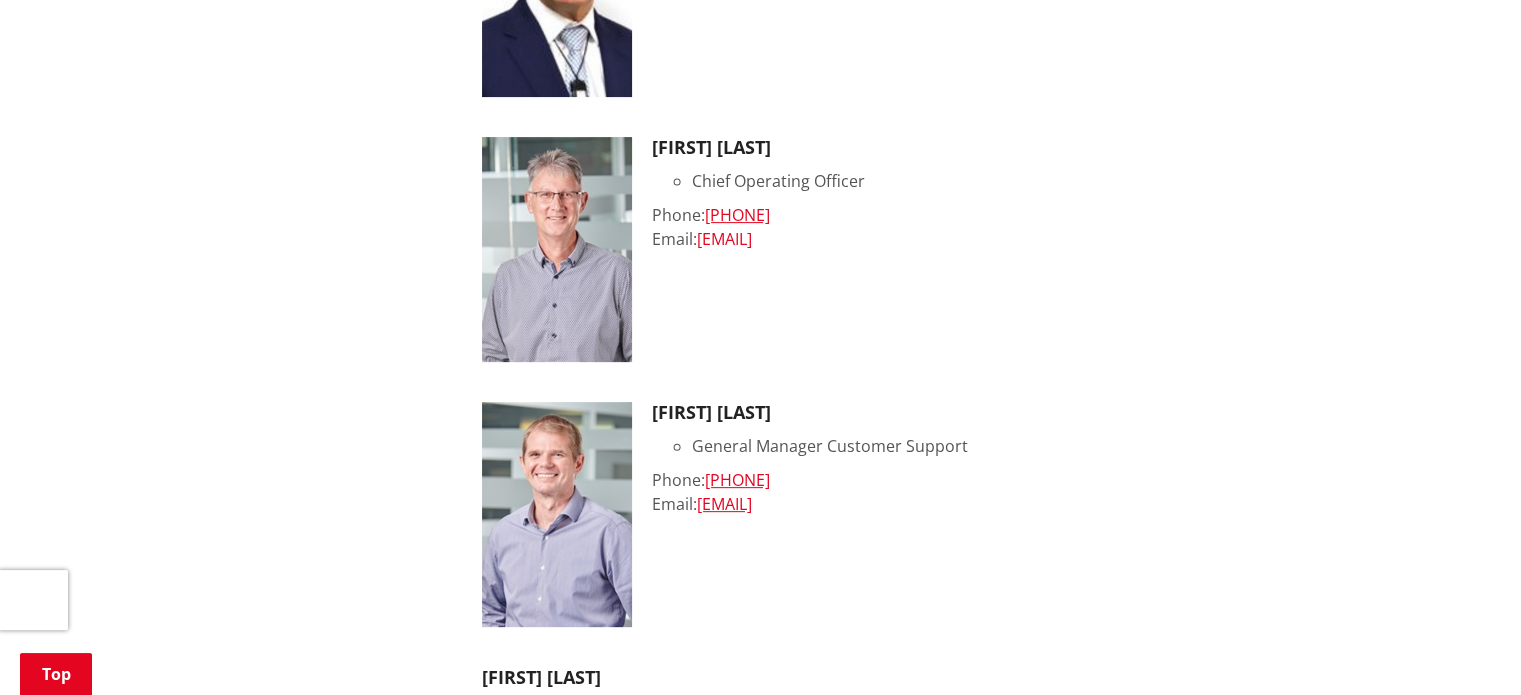 drag, startPoint x: 925, startPoint y: 243, endPoint x: 700, endPoint y: 245, distance: 225.0089 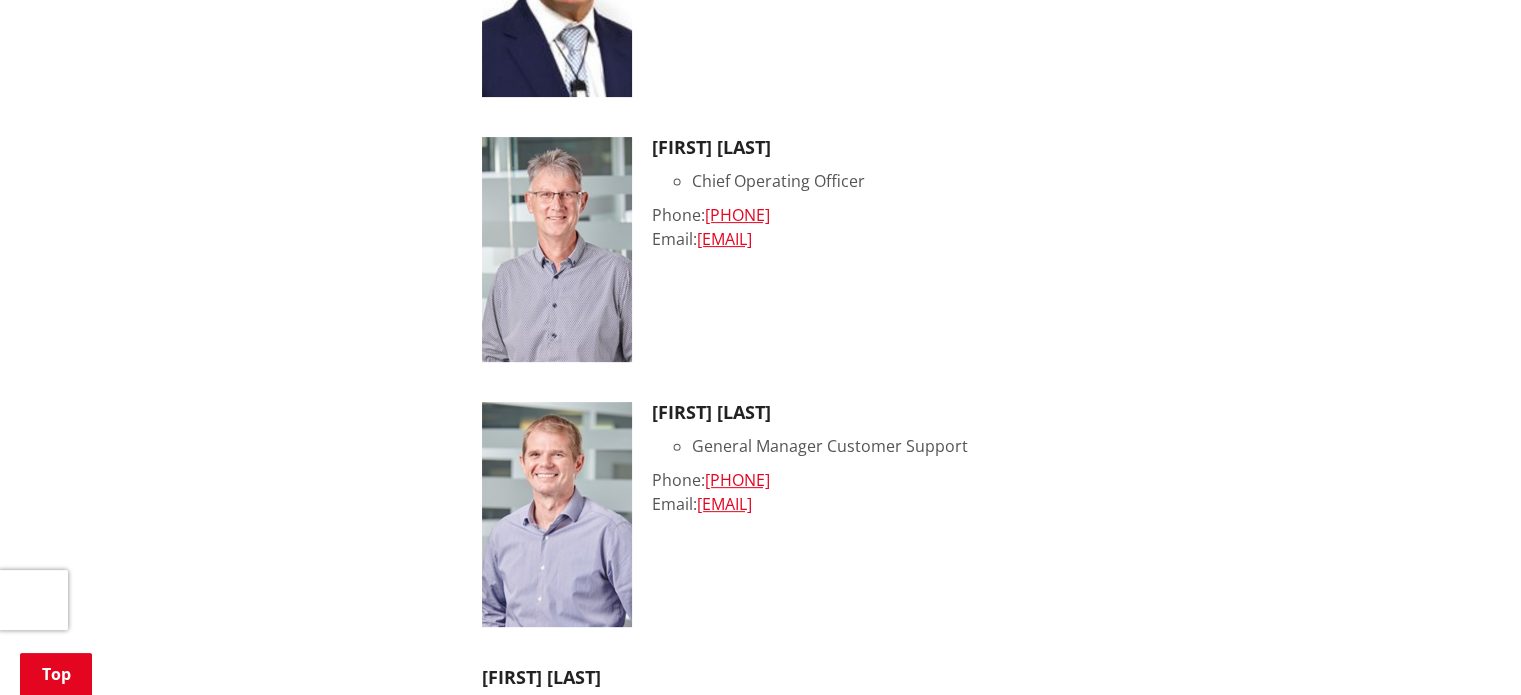 copy on "[EMAIL]" 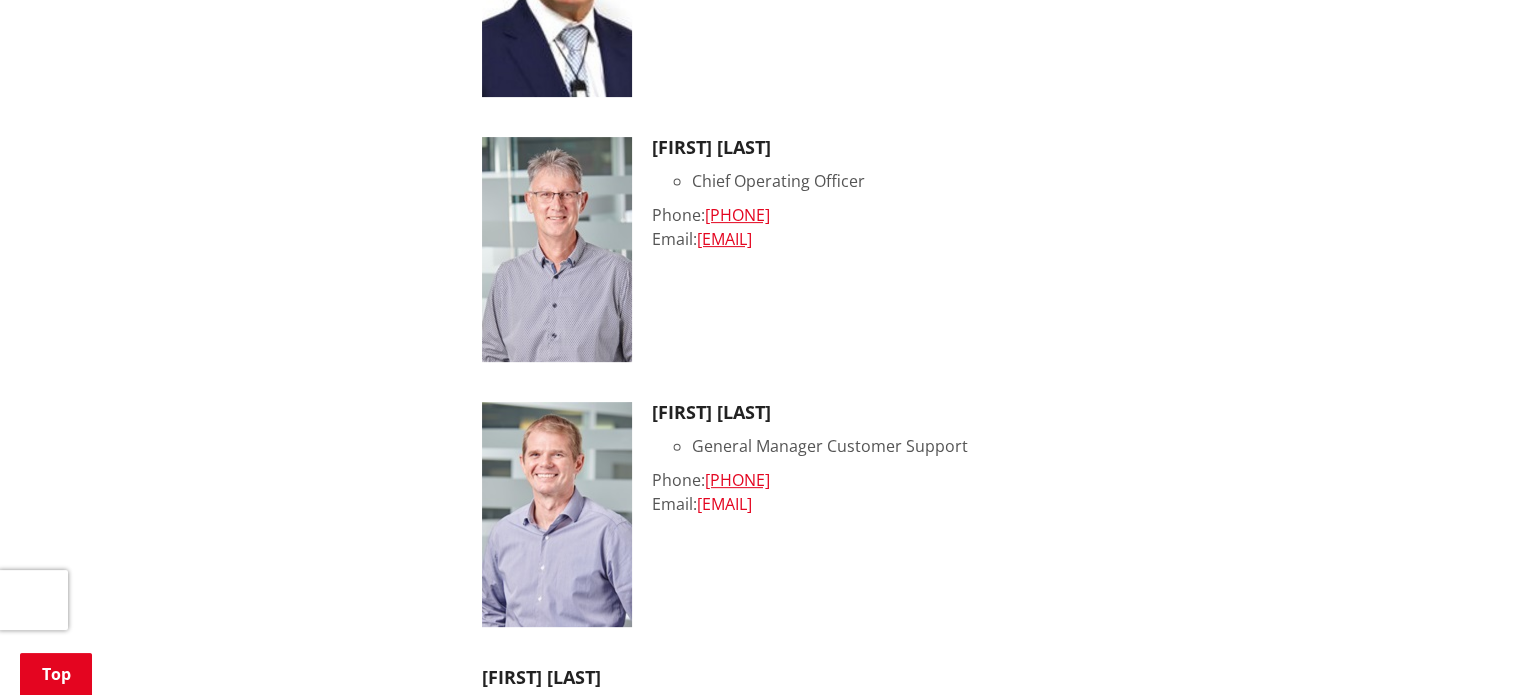 drag, startPoint x: 959, startPoint y: 509, endPoint x: 700, endPoint y: 503, distance: 259.0695 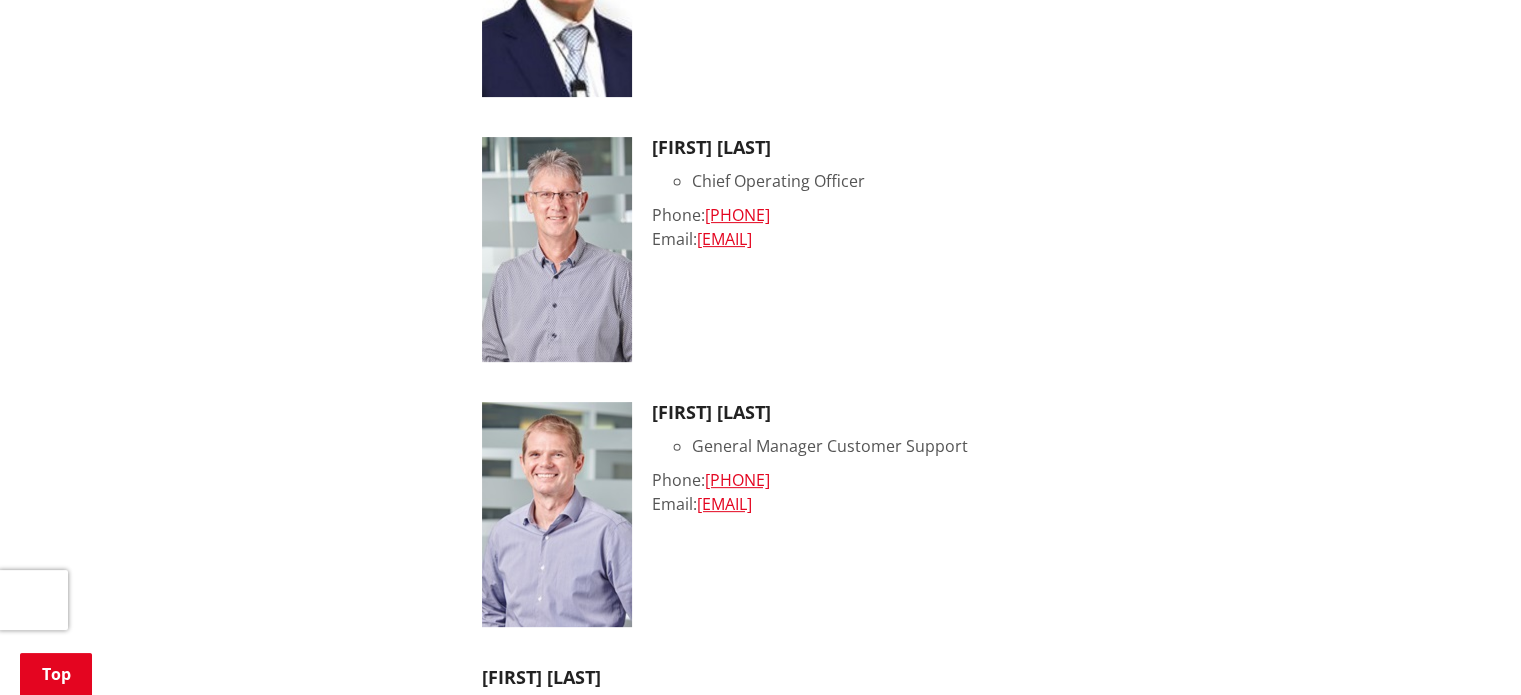 copy on "roger.macculloch@waidc.govt.nz" 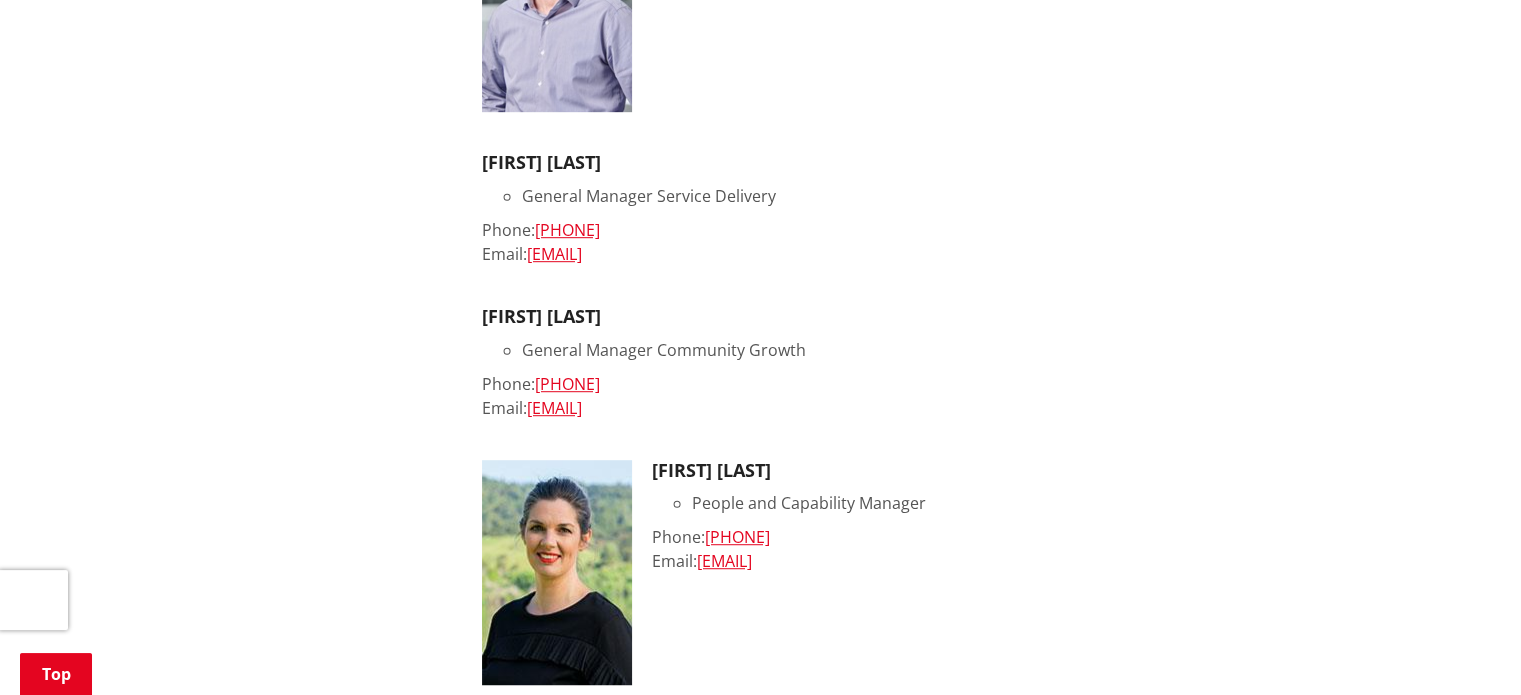 scroll, scrollTop: 1200, scrollLeft: 0, axis: vertical 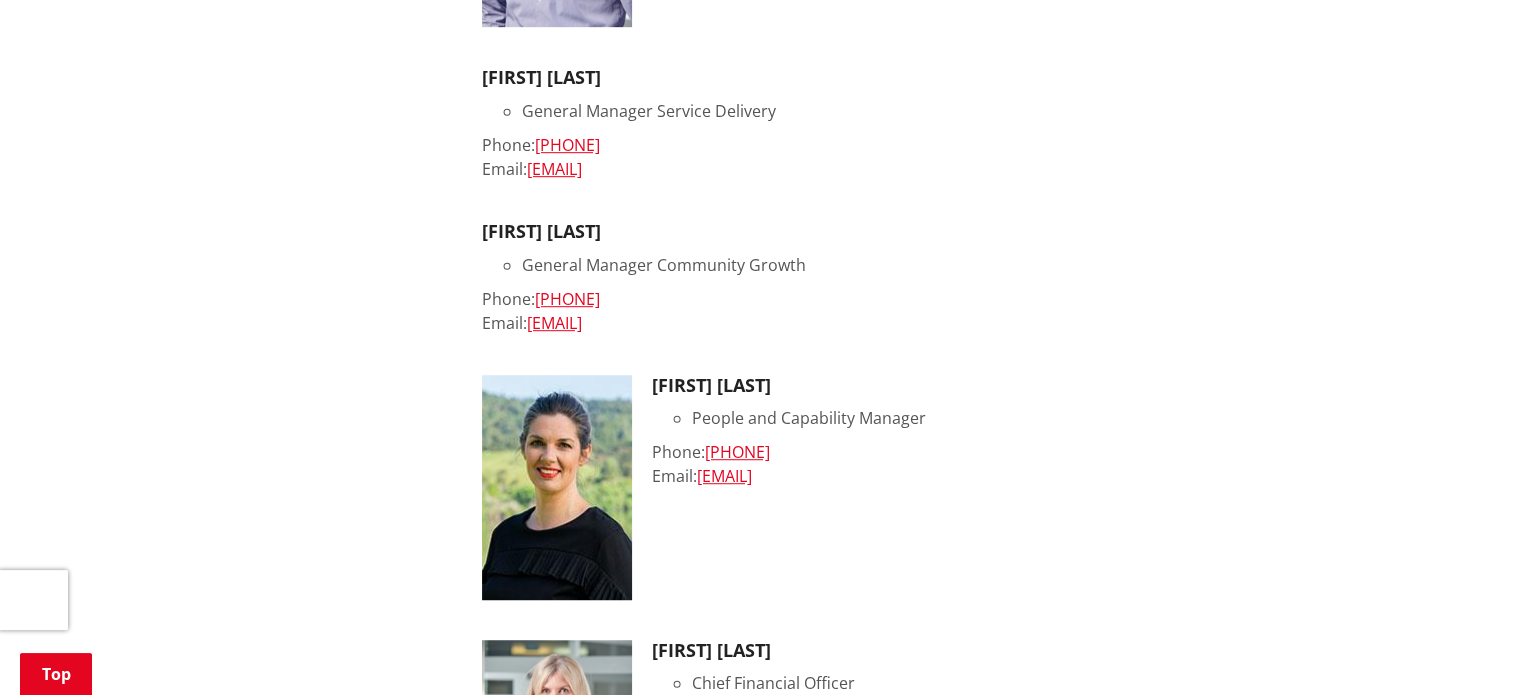 drag, startPoint x: 734, startPoint y: 171, endPoint x: 529, endPoint y: 175, distance: 205.03902 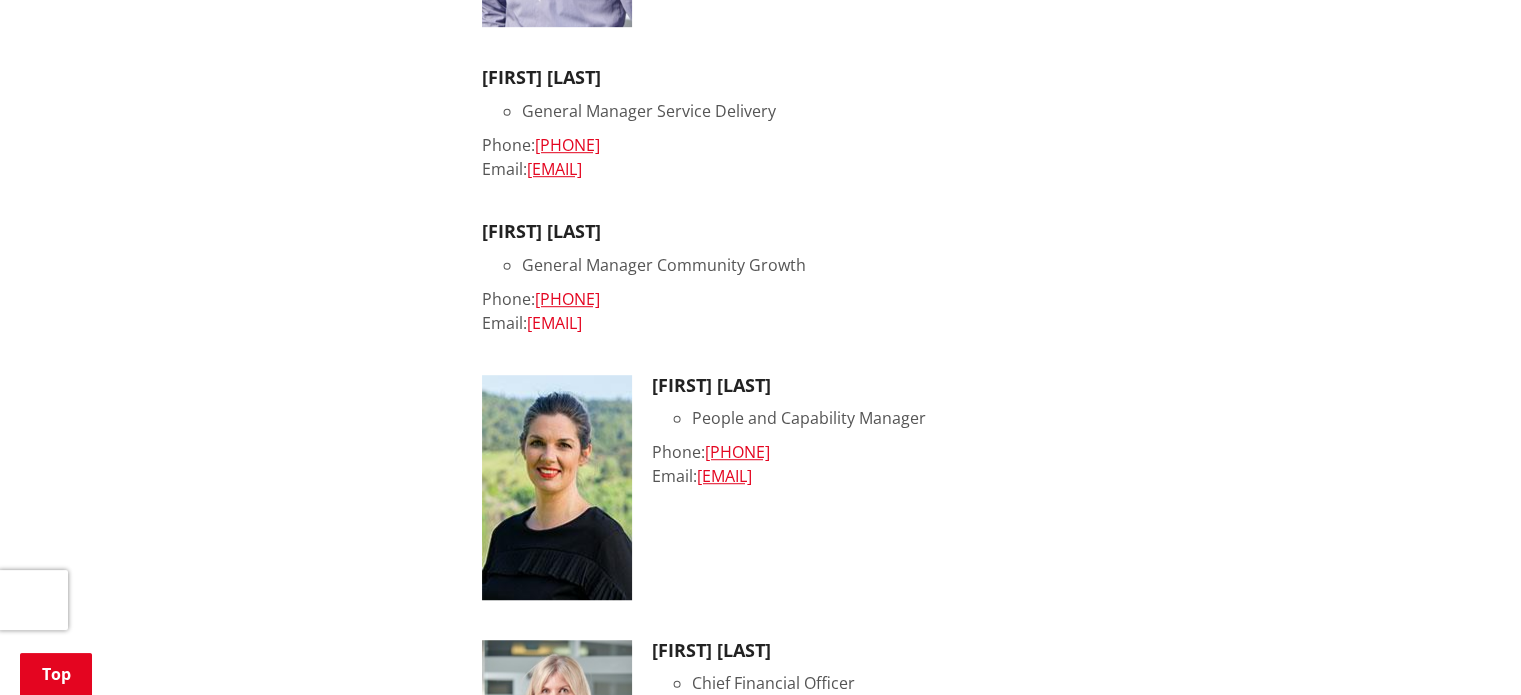drag, startPoint x: 764, startPoint y: 326, endPoint x: 530, endPoint y: 319, distance: 234.10468 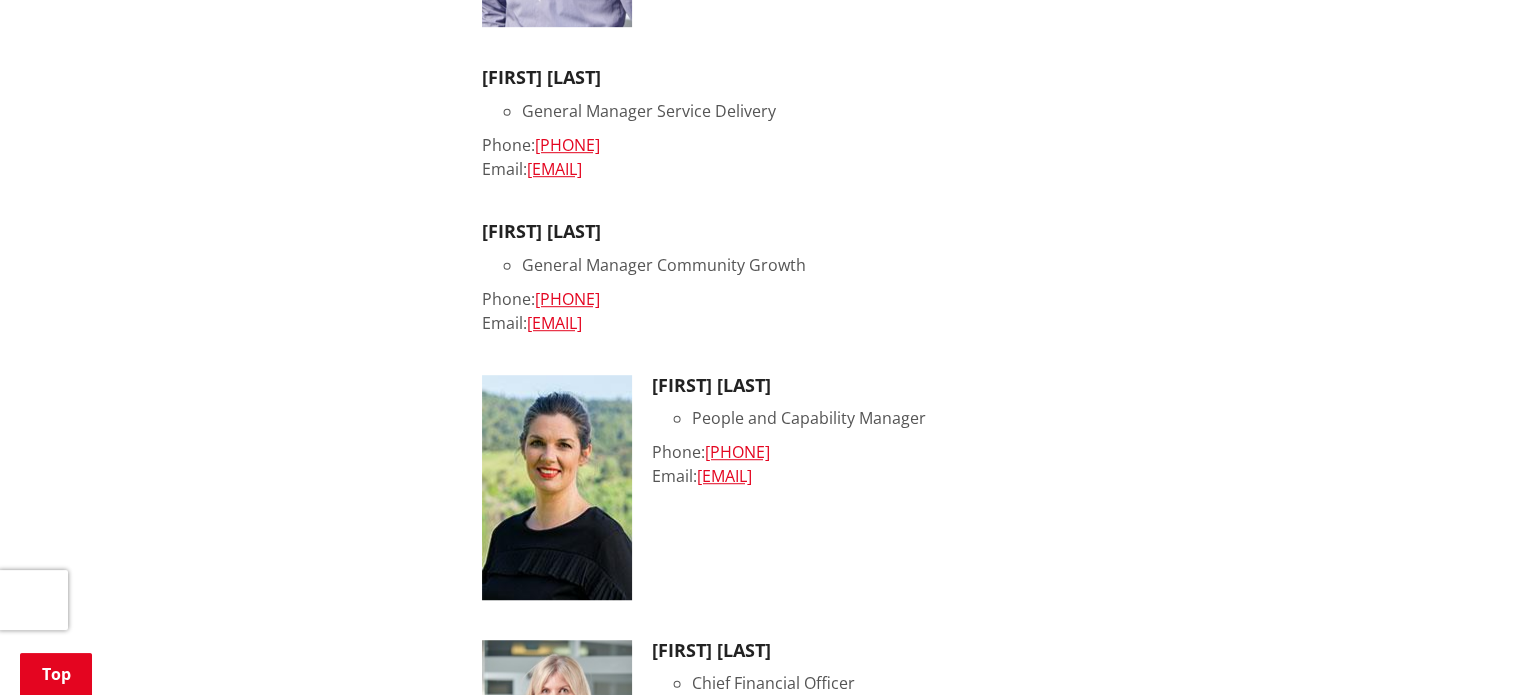copy on "Will.Gauntlett@waidc.govt.nz" 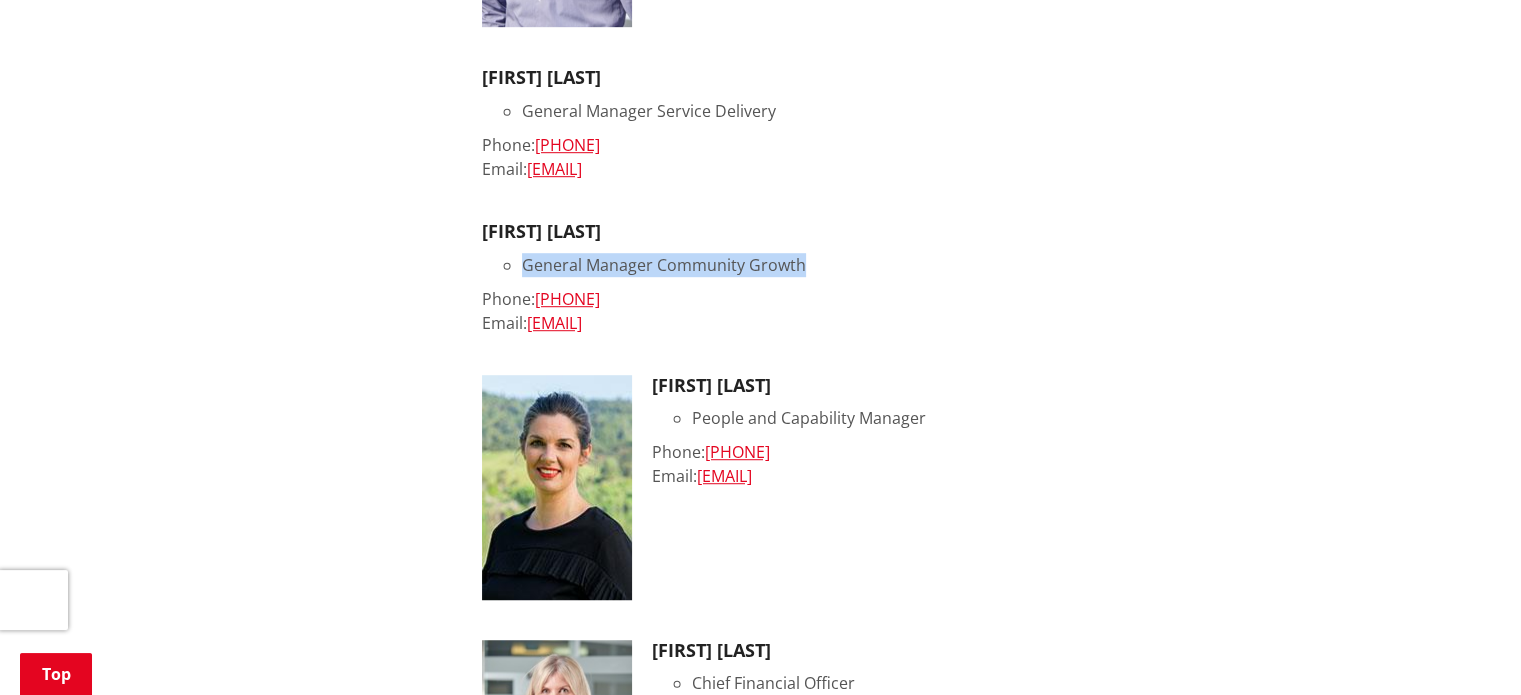 drag, startPoint x: 524, startPoint y: 266, endPoint x: 829, endPoint y: 260, distance: 305.05902 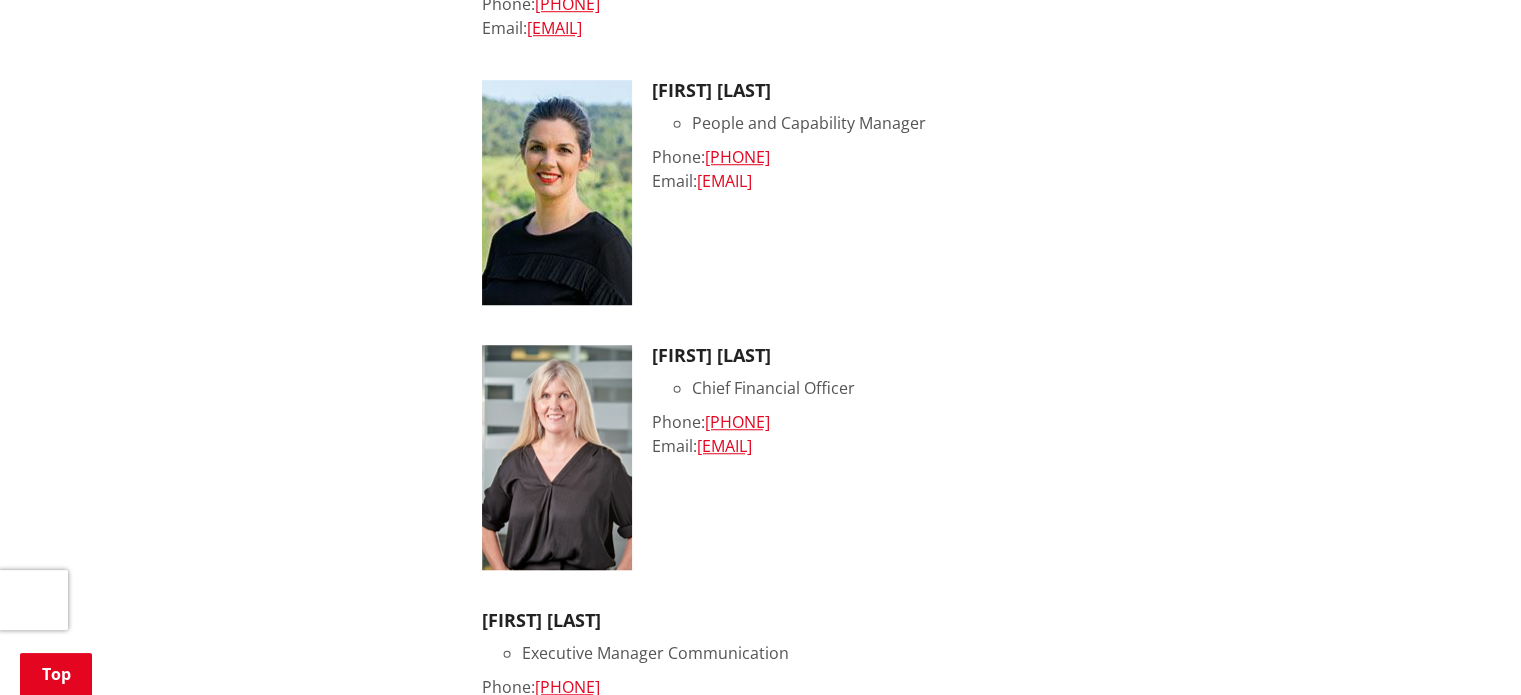 scroll, scrollTop: 1500, scrollLeft: 0, axis: vertical 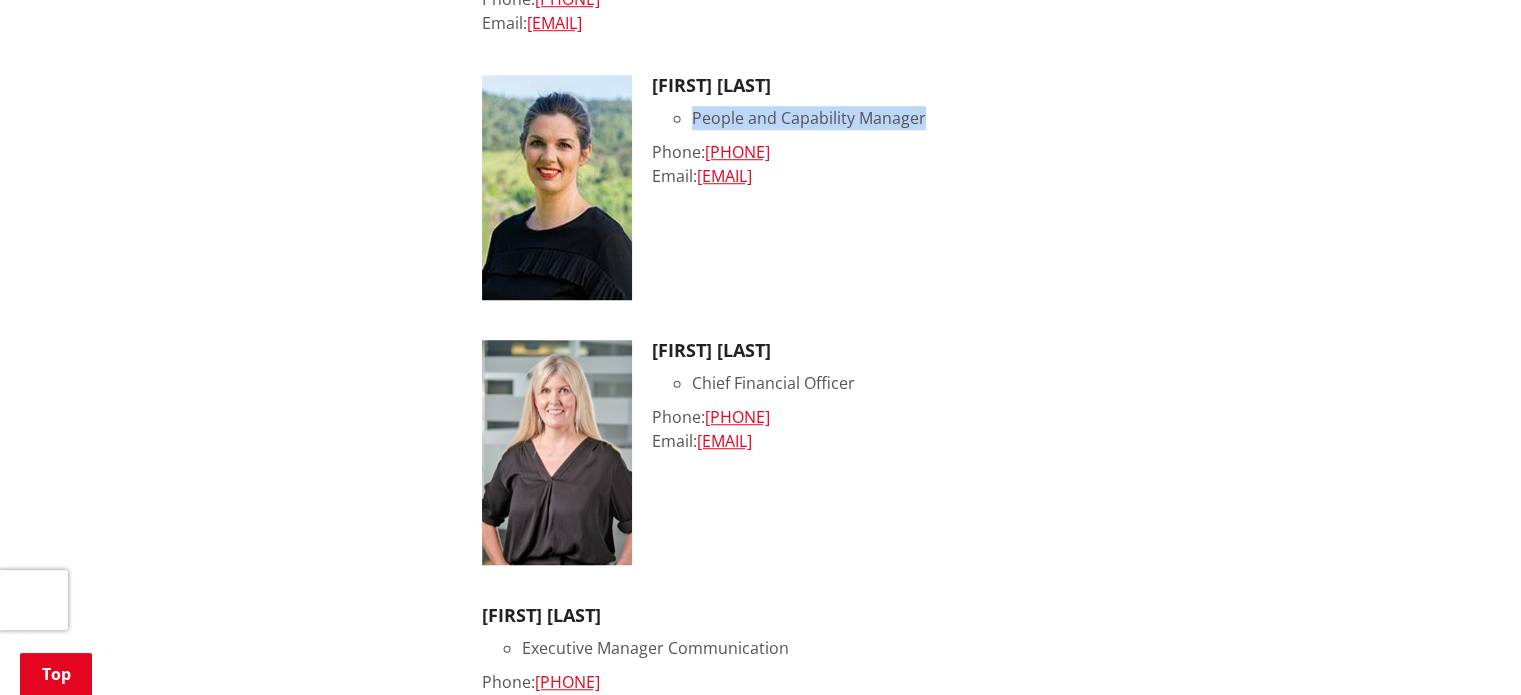 drag, startPoint x: 696, startPoint y: 118, endPoint x: 923, endPoint y: 121, distance: 227.01982 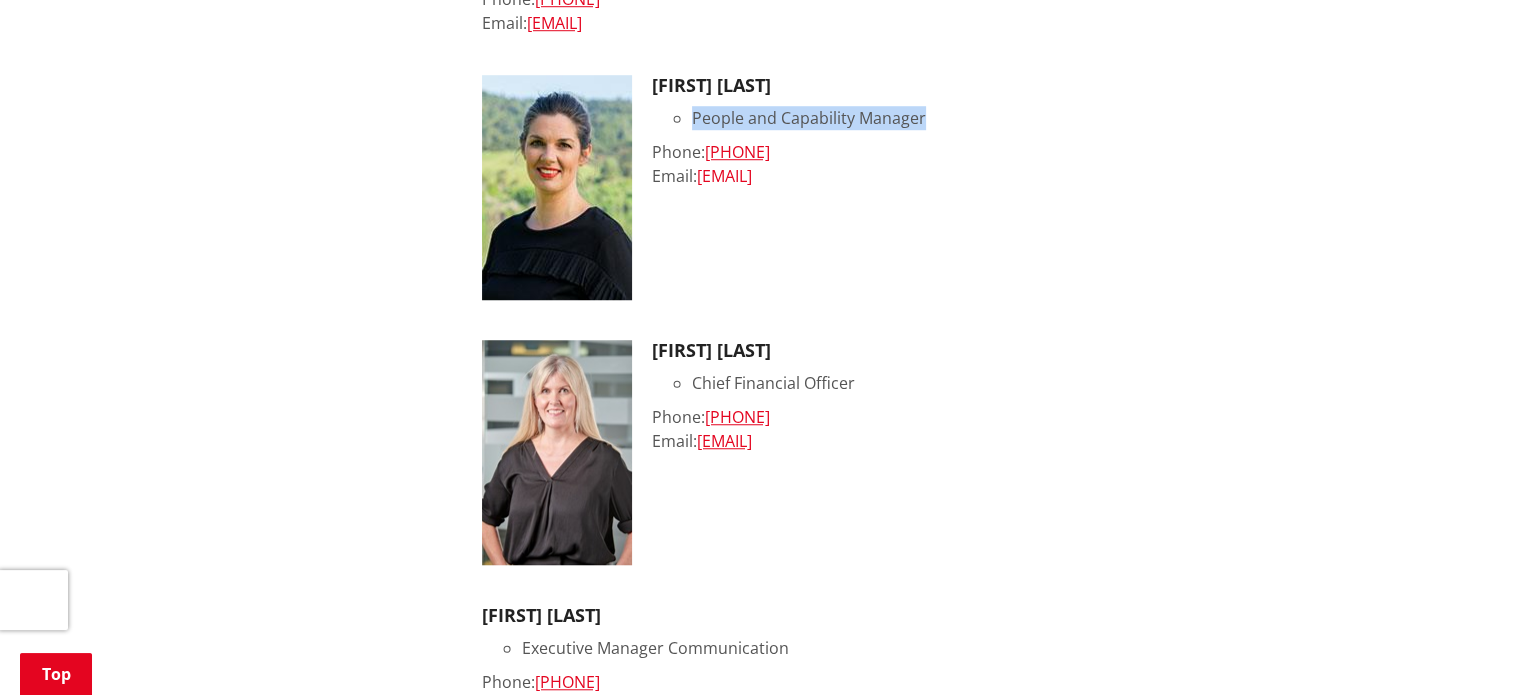 drag, startPoint x: 927, startPoint y: 183, endPoint x: 704, endPoint y: 175, distance: 223.14345 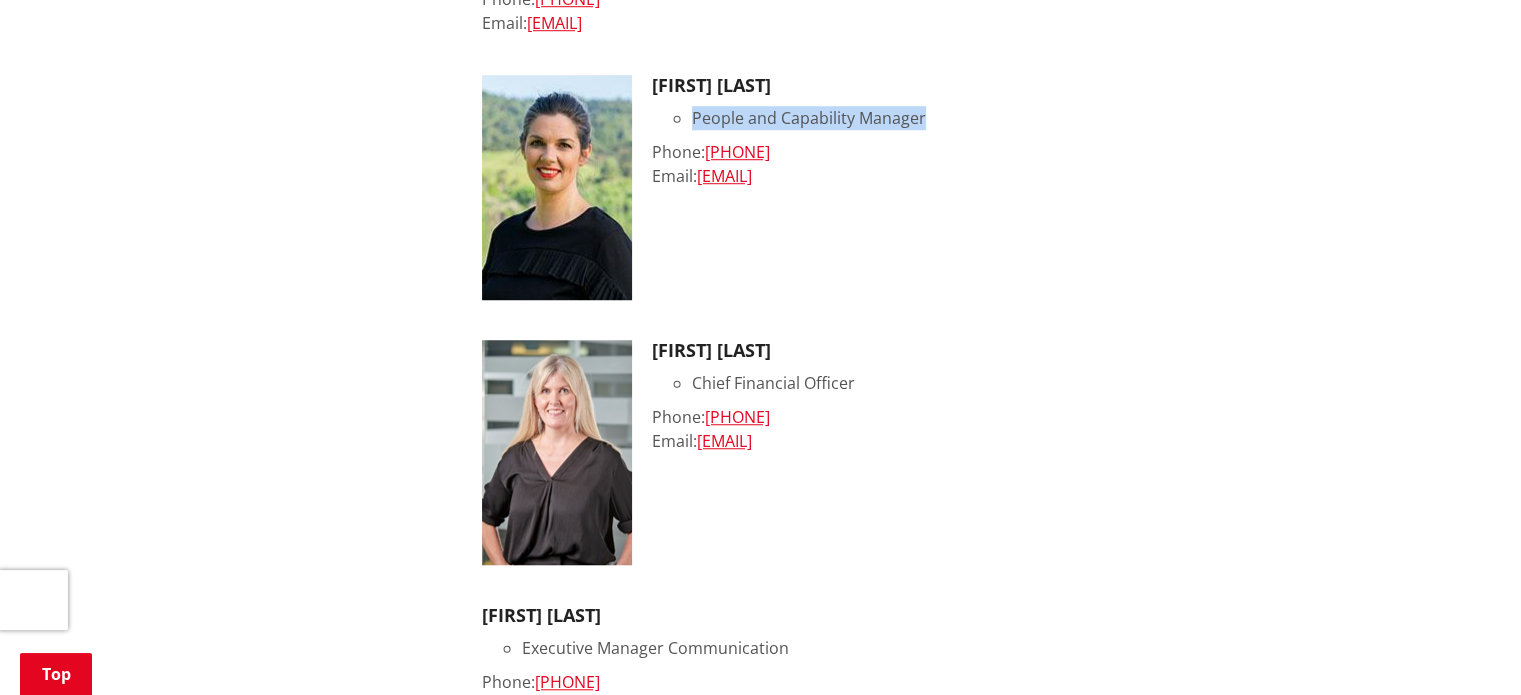 copy on "vanessa.jenkins@waidc.govt.nz" 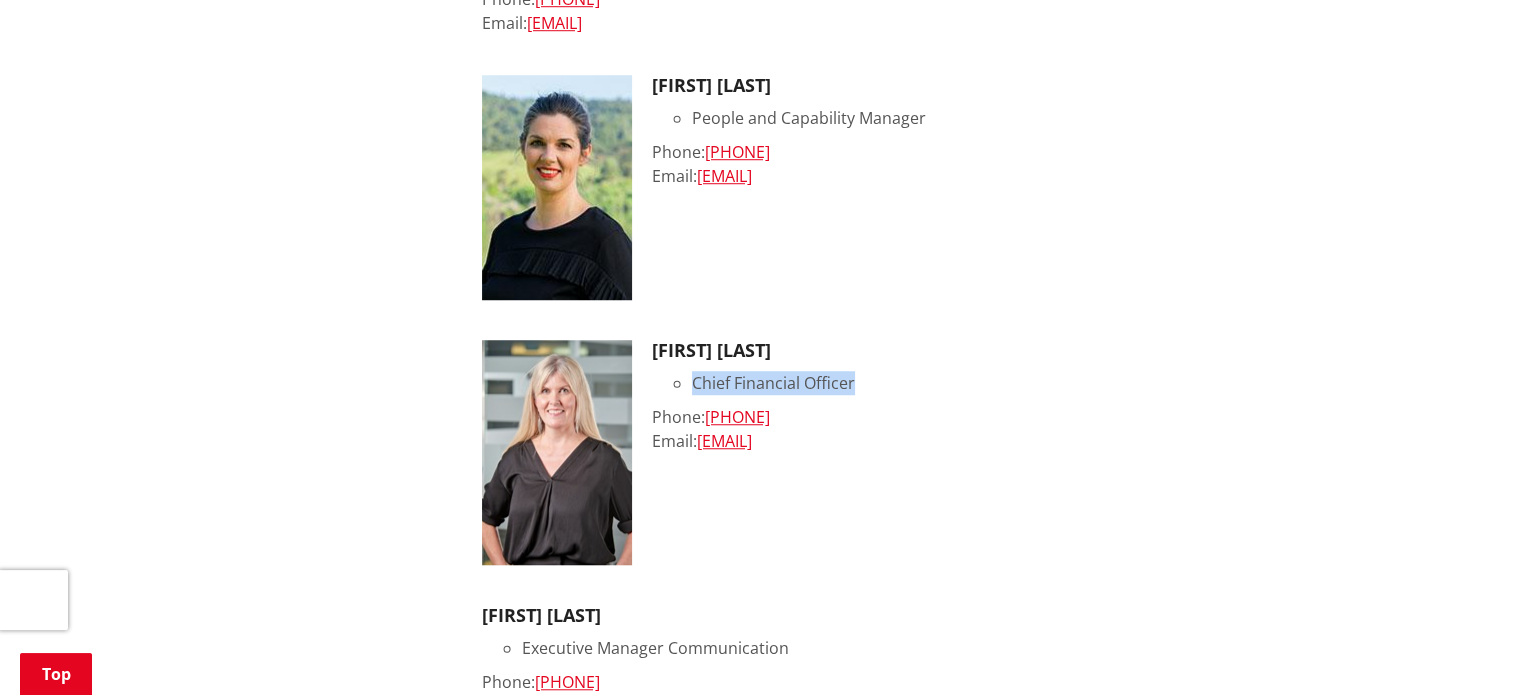drag, startPoint x: 695, startPoint y: 381, endPoint x: 858, endPoint y: 386, distance: 163.07668 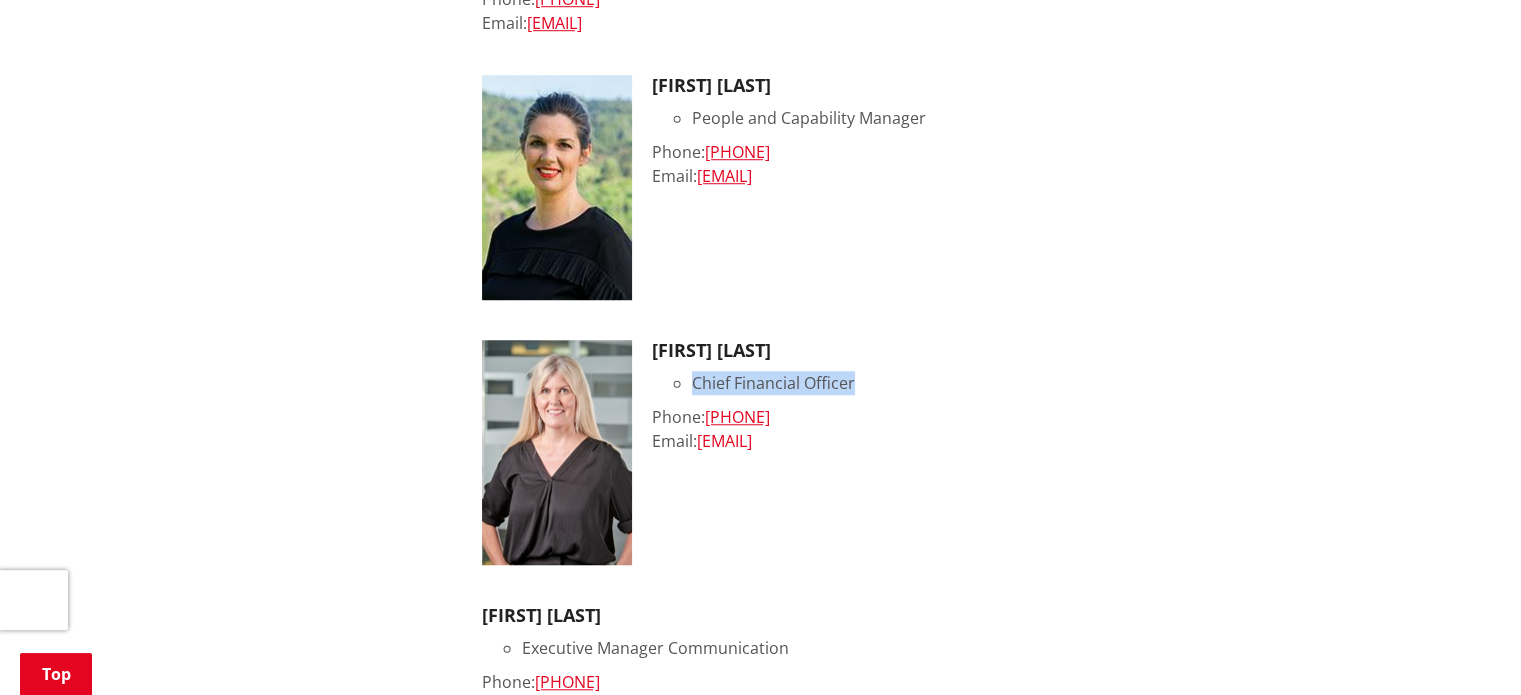 drag, startPoint x: 897, startPoint y: 440, endPoint x: 701, endPoint y: 446, distance: 196.09181 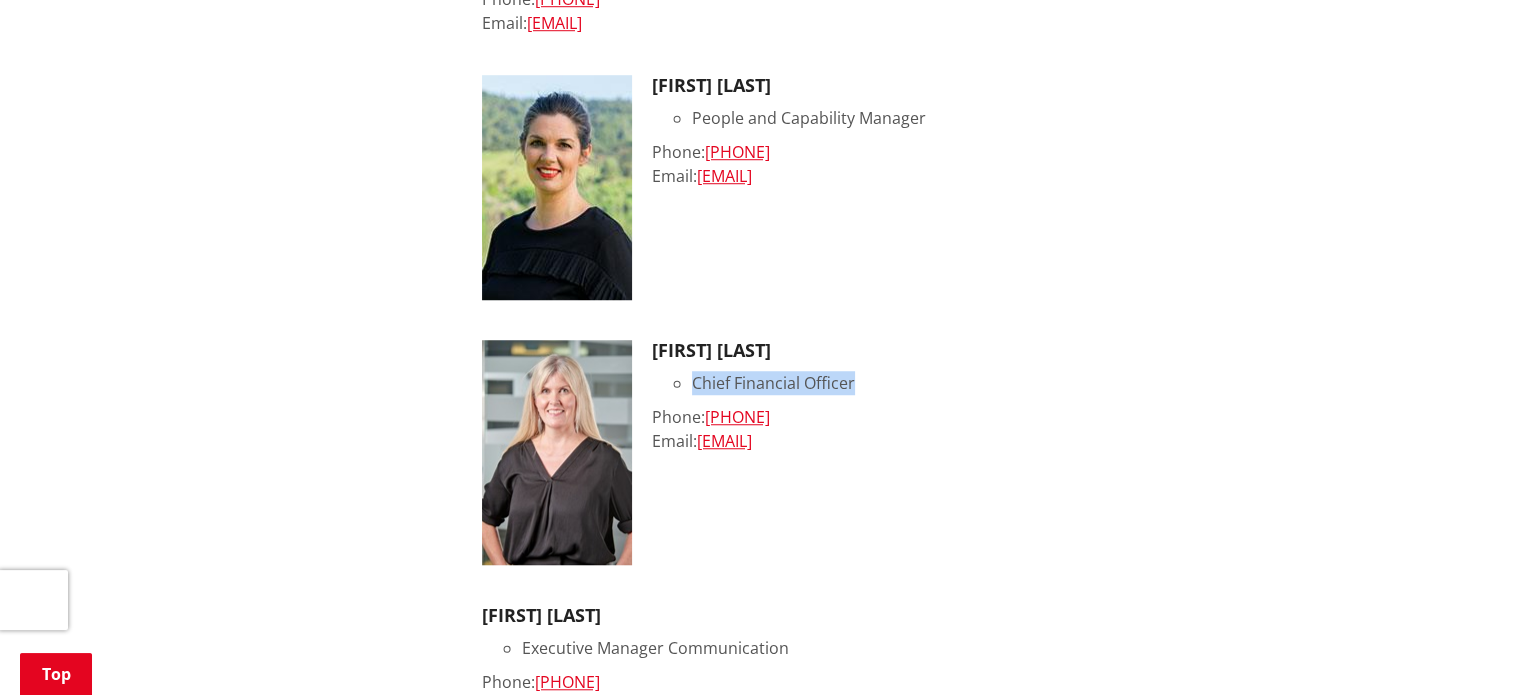 copy on "alison.diaz@waidc.govt.nz" 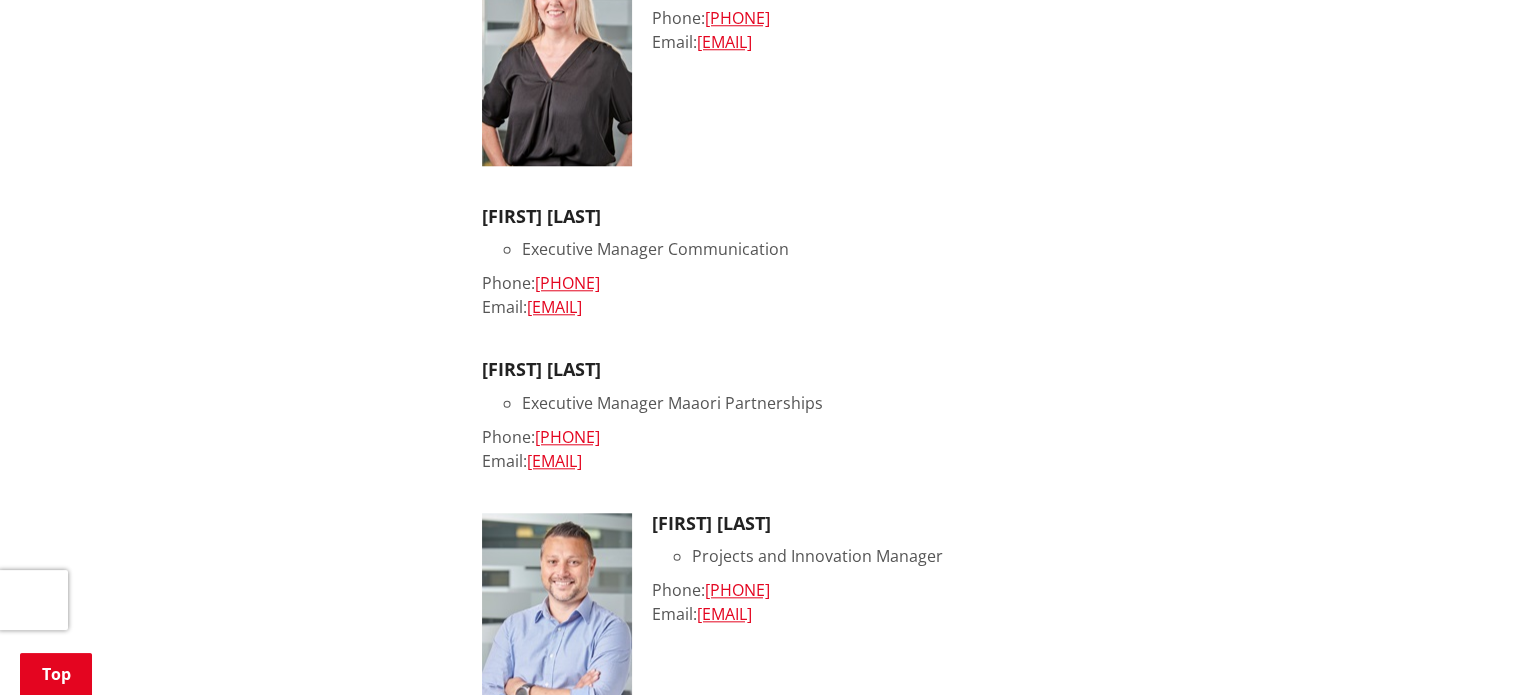 scroll, scrollTop: 1900, scrollLeft: 0, axis: vertical 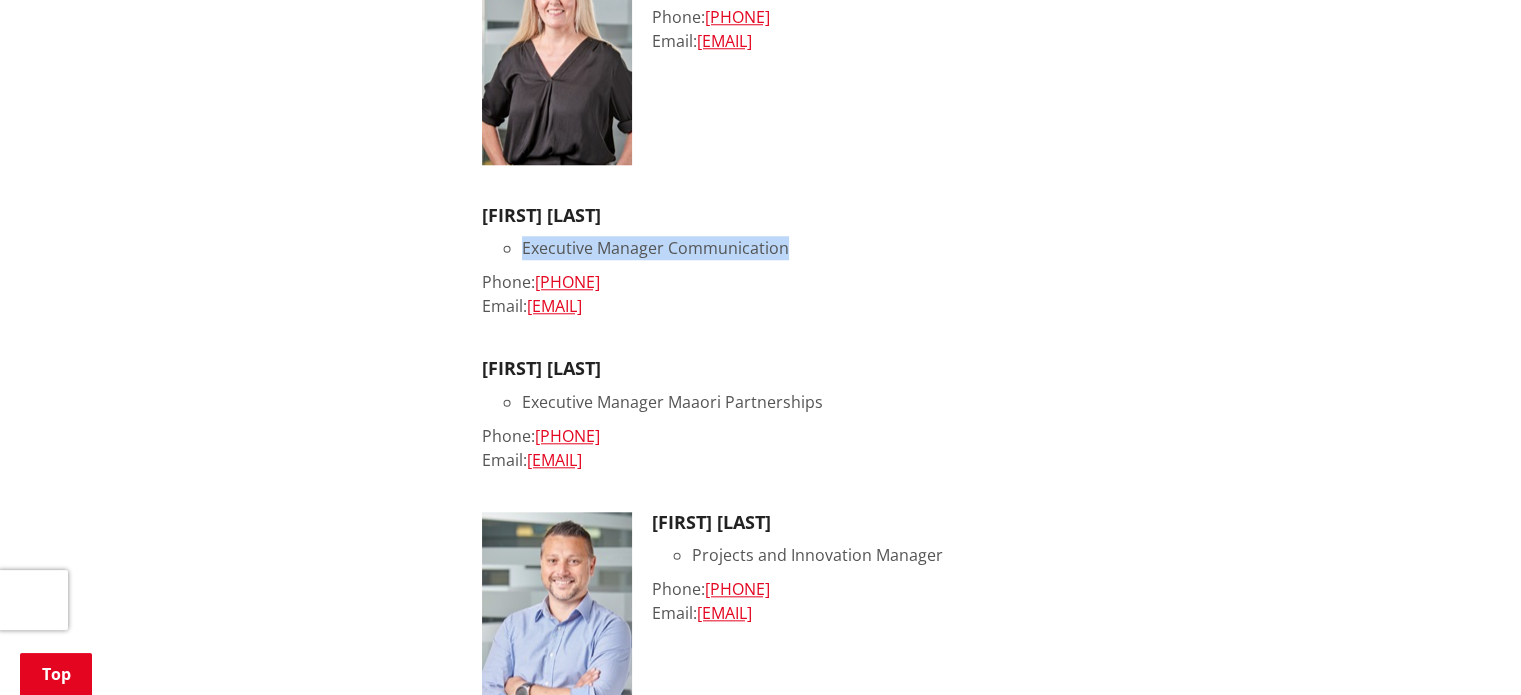 drag, startPoint x: 524, startPoint y: 244, endPoint x: 812, endPoint y: 245, distance: 288.00174 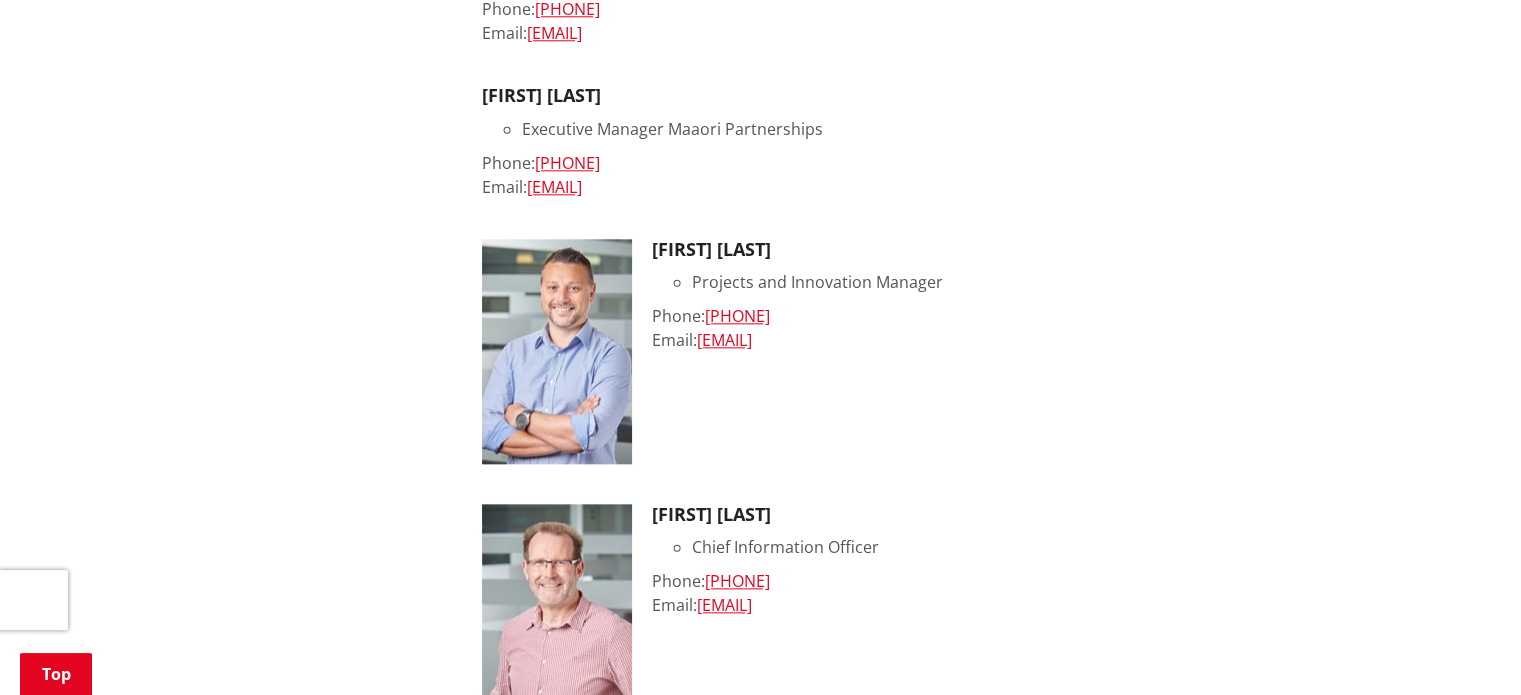 scroll, scrollTop: 2200, scrollLeft: 0, axis: vertical 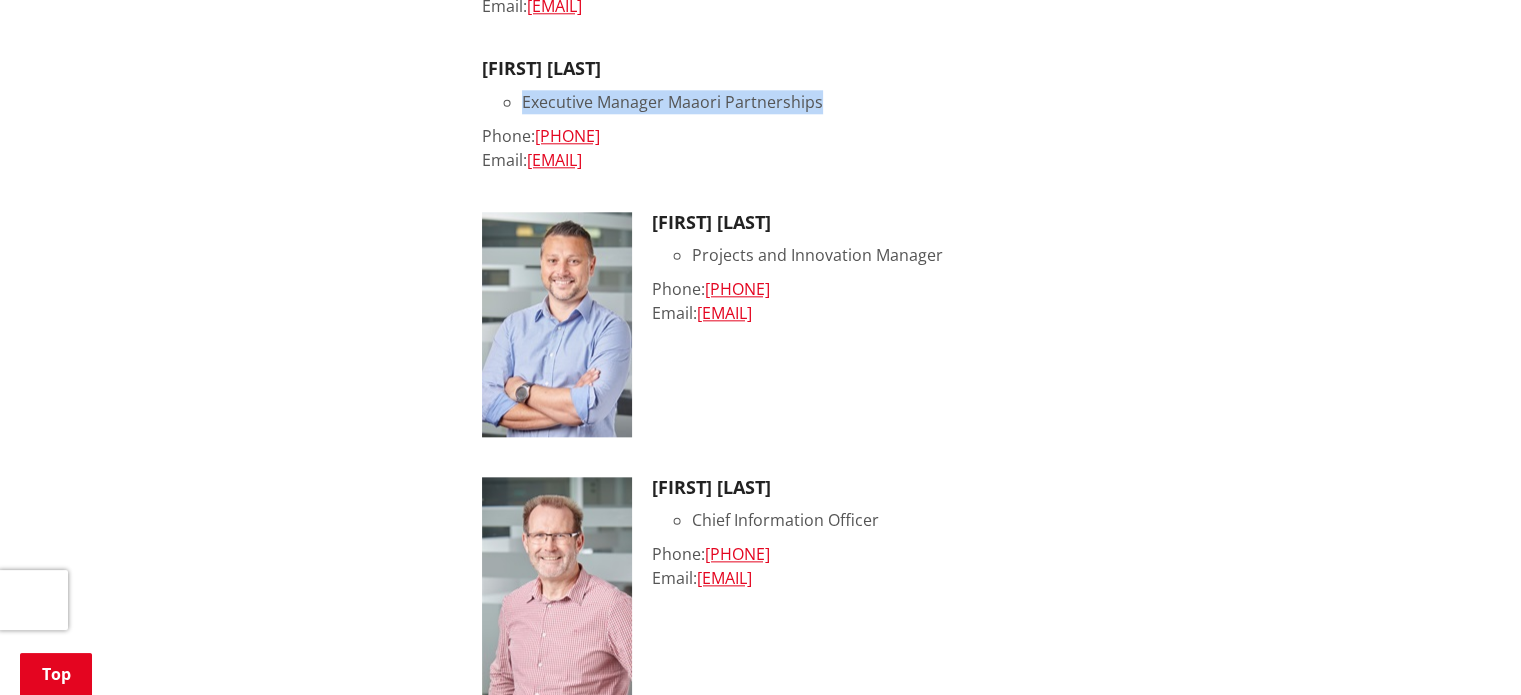 drag, startPoint x: 818, startPoint y: 107, endPoint x: 522, endPoint y: 105, distance: 296.00674 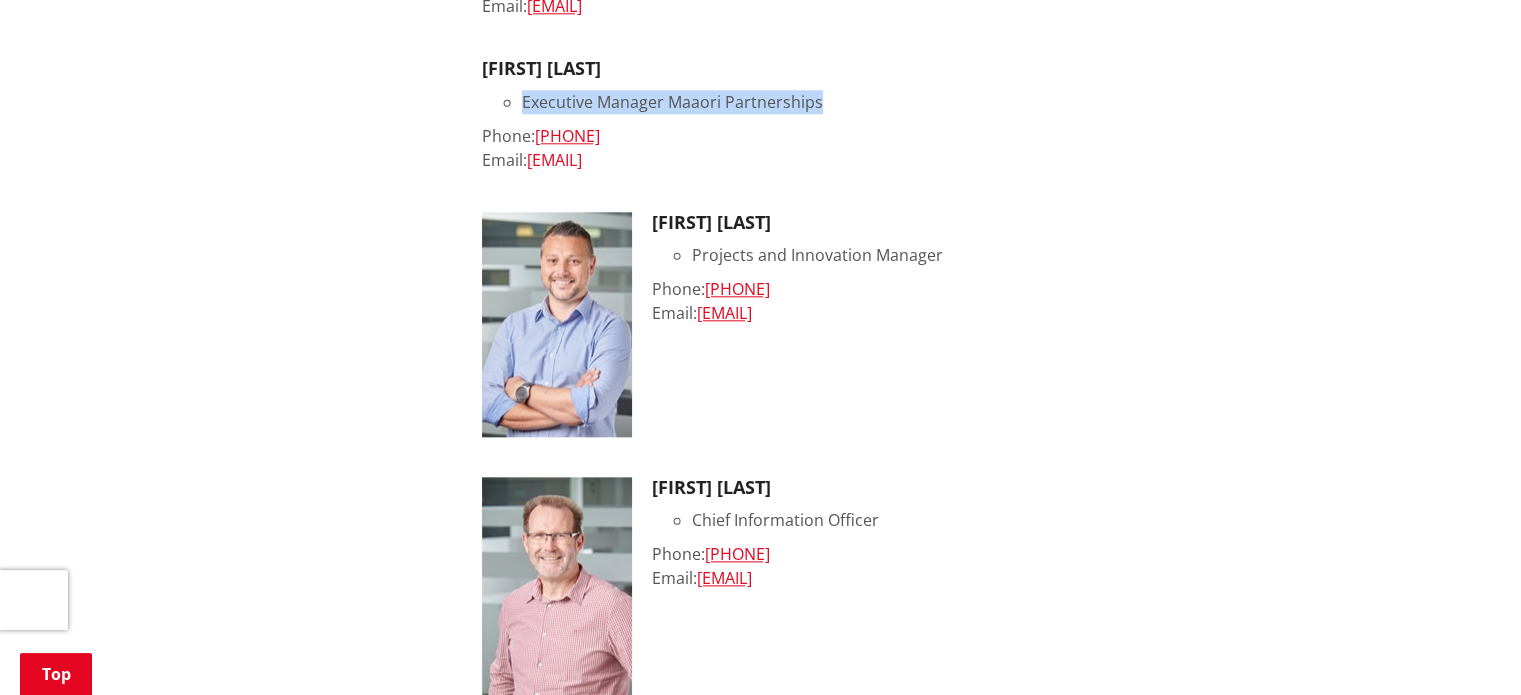 drag, startPoint x: 742, startPoint y: 165, endPoint x: 532, endPoint y: 155, distance: 210.23796 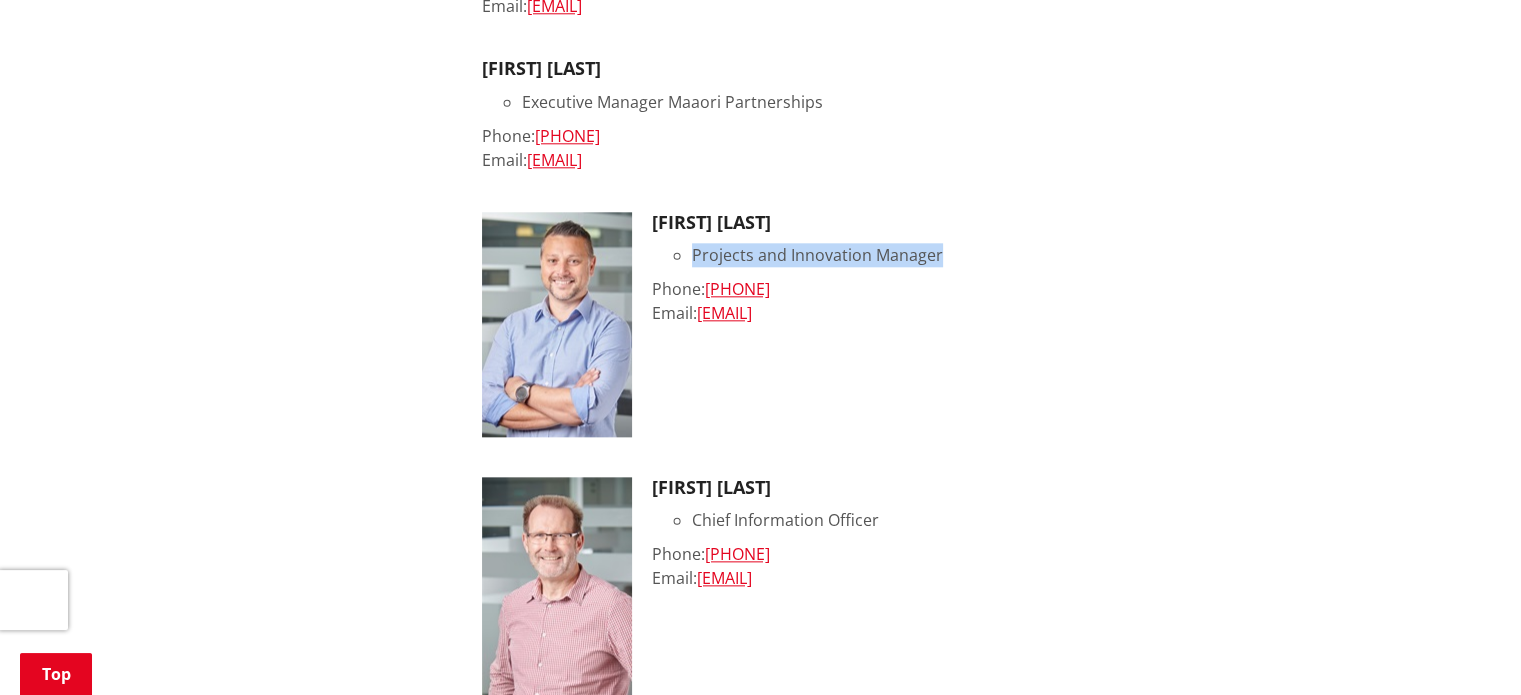 drag, startPoint x: 690, startPoint y: 258, endPoint x: 940, endPoint y: 263, distance: 250.04999 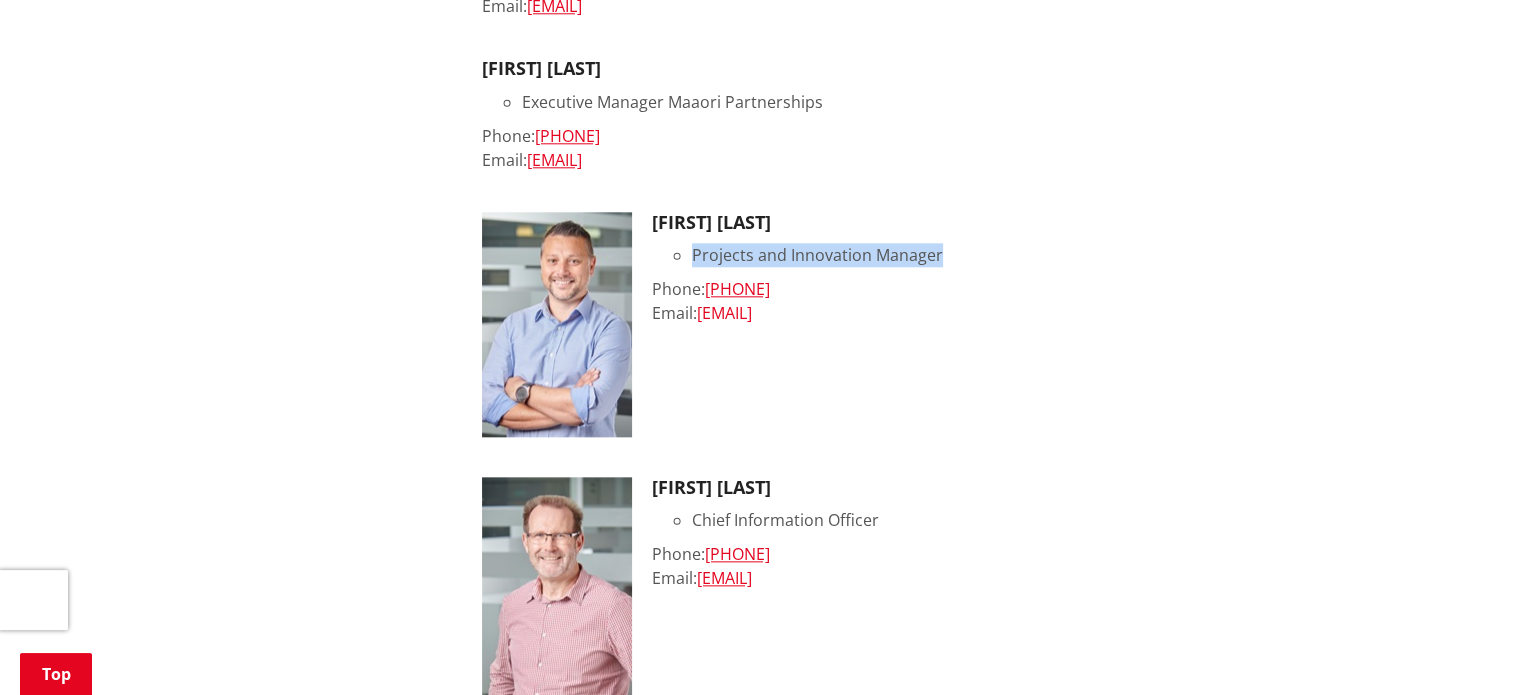 drag, startPoint x: 895, startPoint y: 321, endPoint x: 700, endPoint y: 321, distance: 195 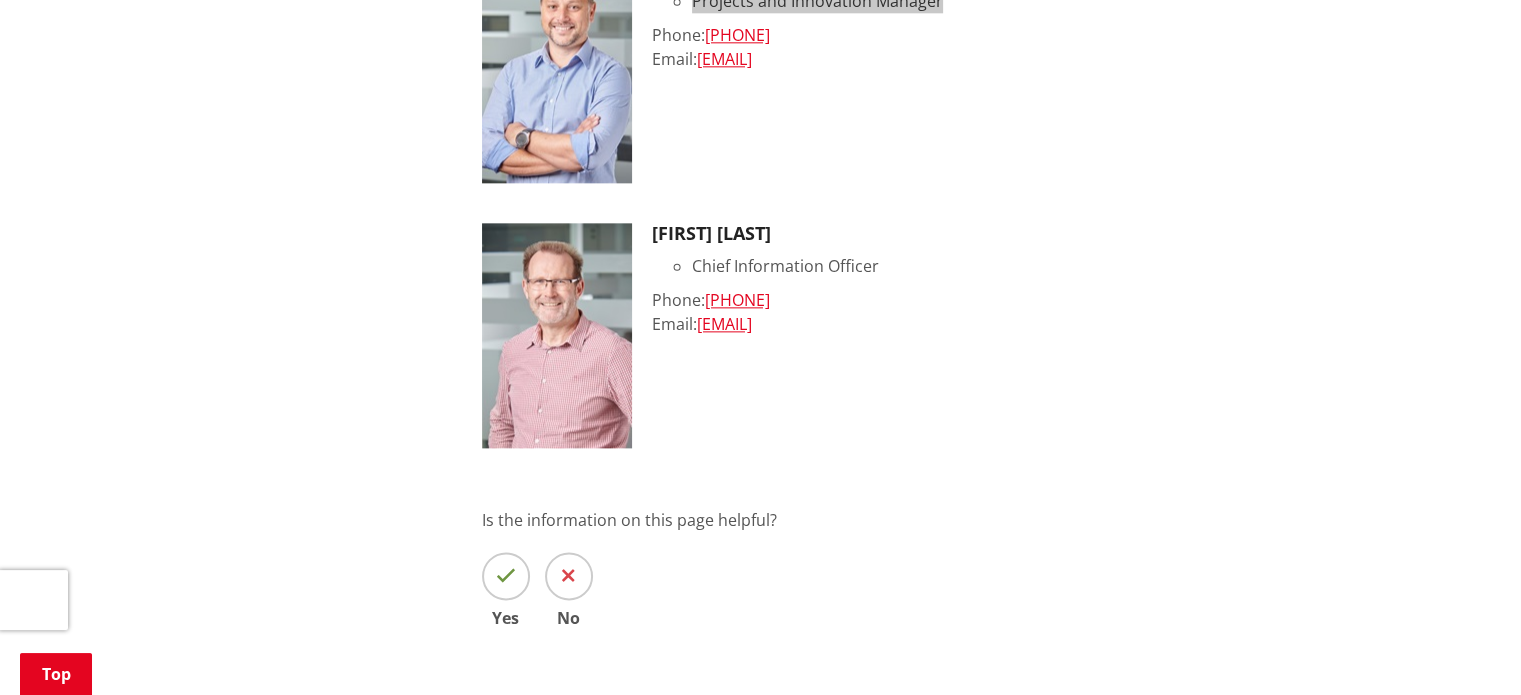 scroll, scrollTop: 2500, scrollLeft: 0, axis: vertical 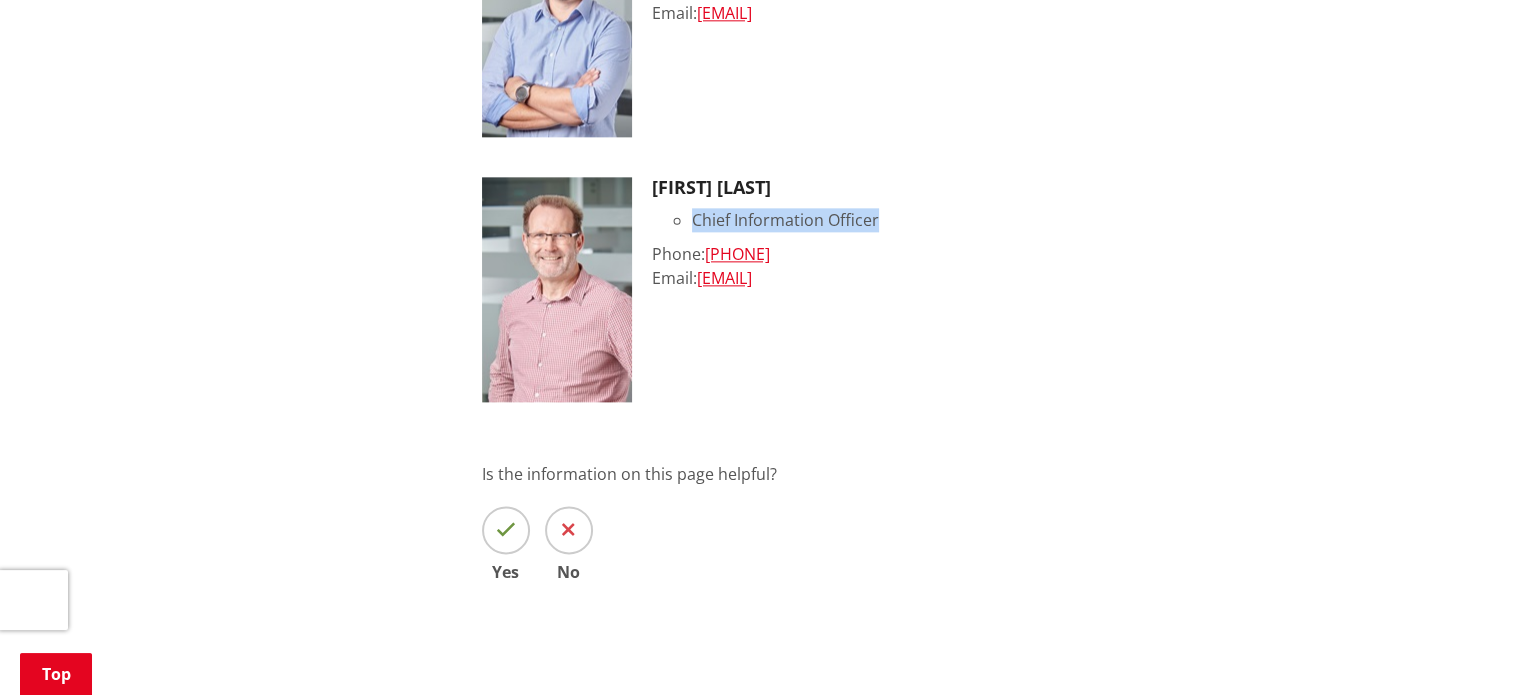 drag, startPoint x: 693, startPoint y: 218, endPoint x: 889, endPoint y: 215, distance: 196.02296 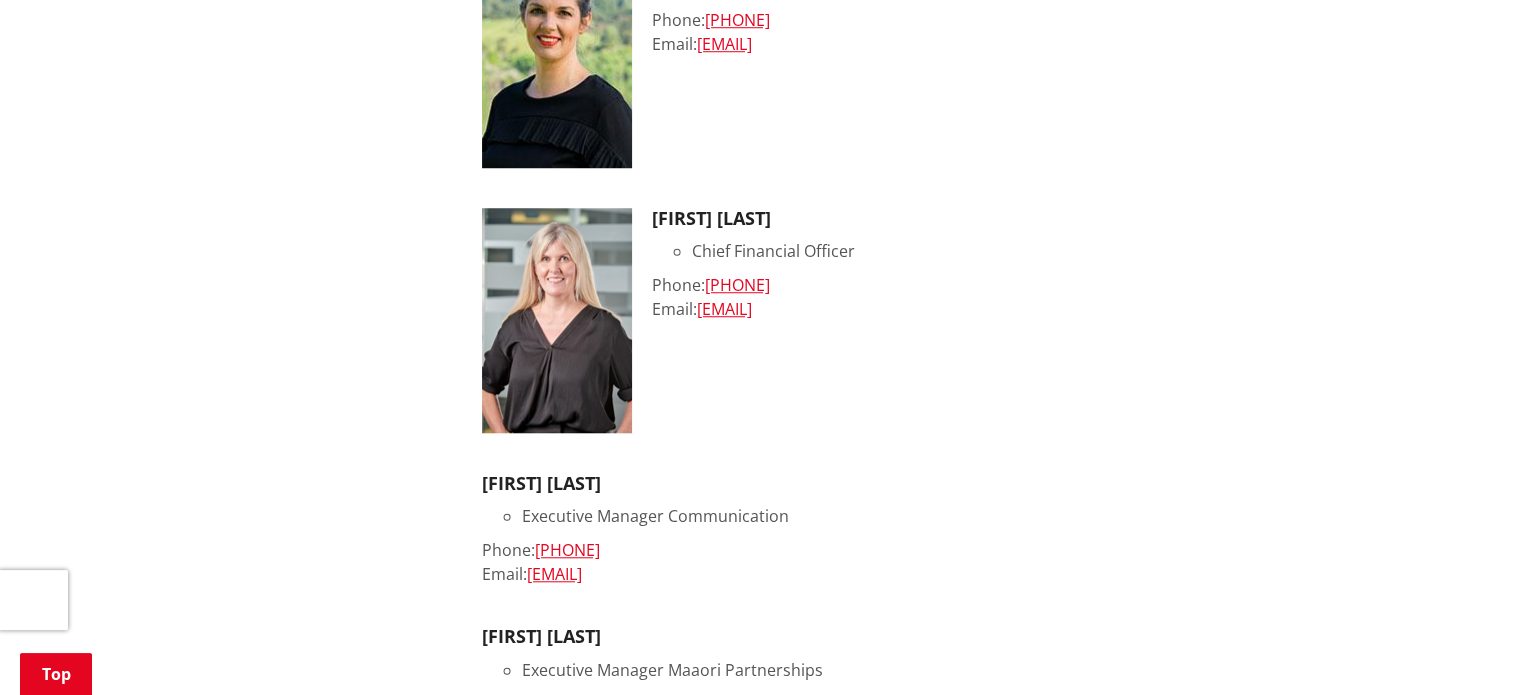 scroll, scrollTop: 1600, scrollLeft: 0, axis: vertical 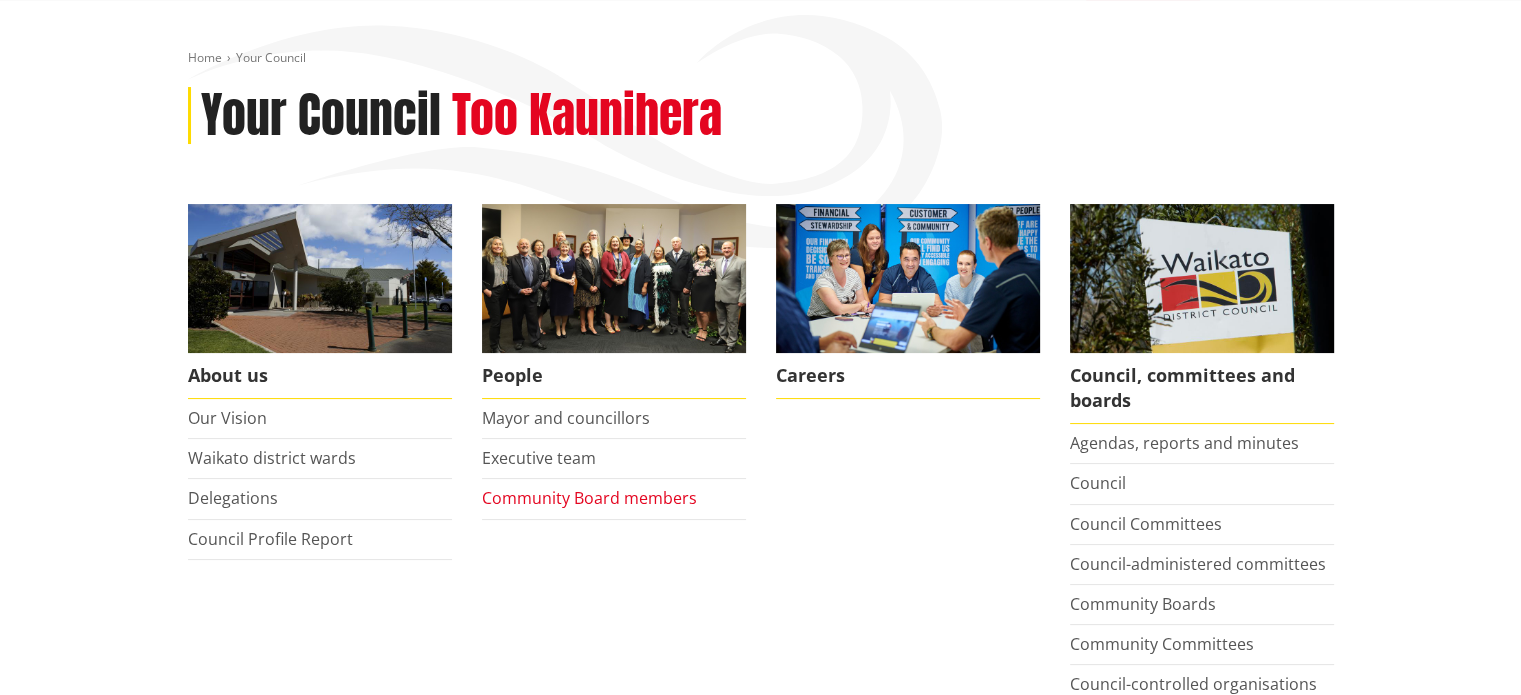 click on "Community Board members" at bounding box center [589, 498] 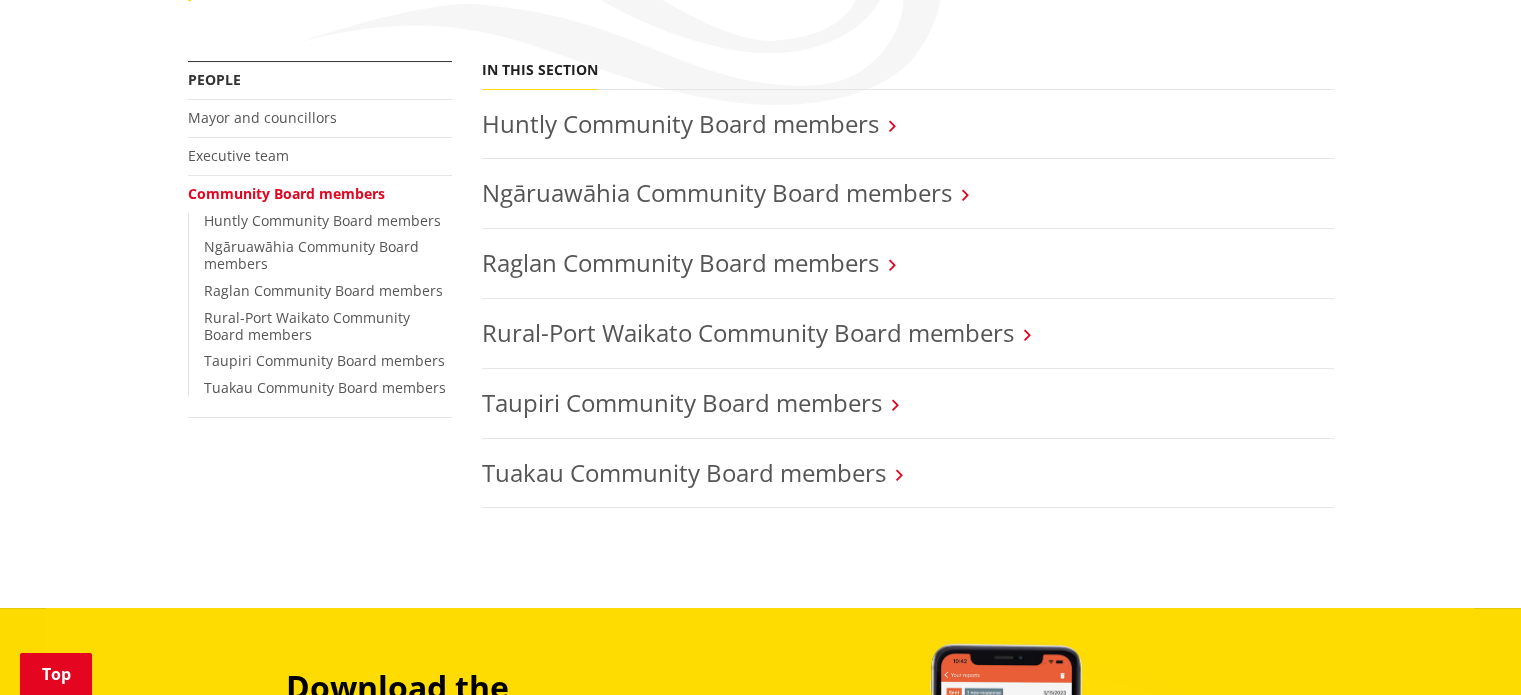 scroll, scrollTop: 300, scrollLeft: 0, axis: vertical 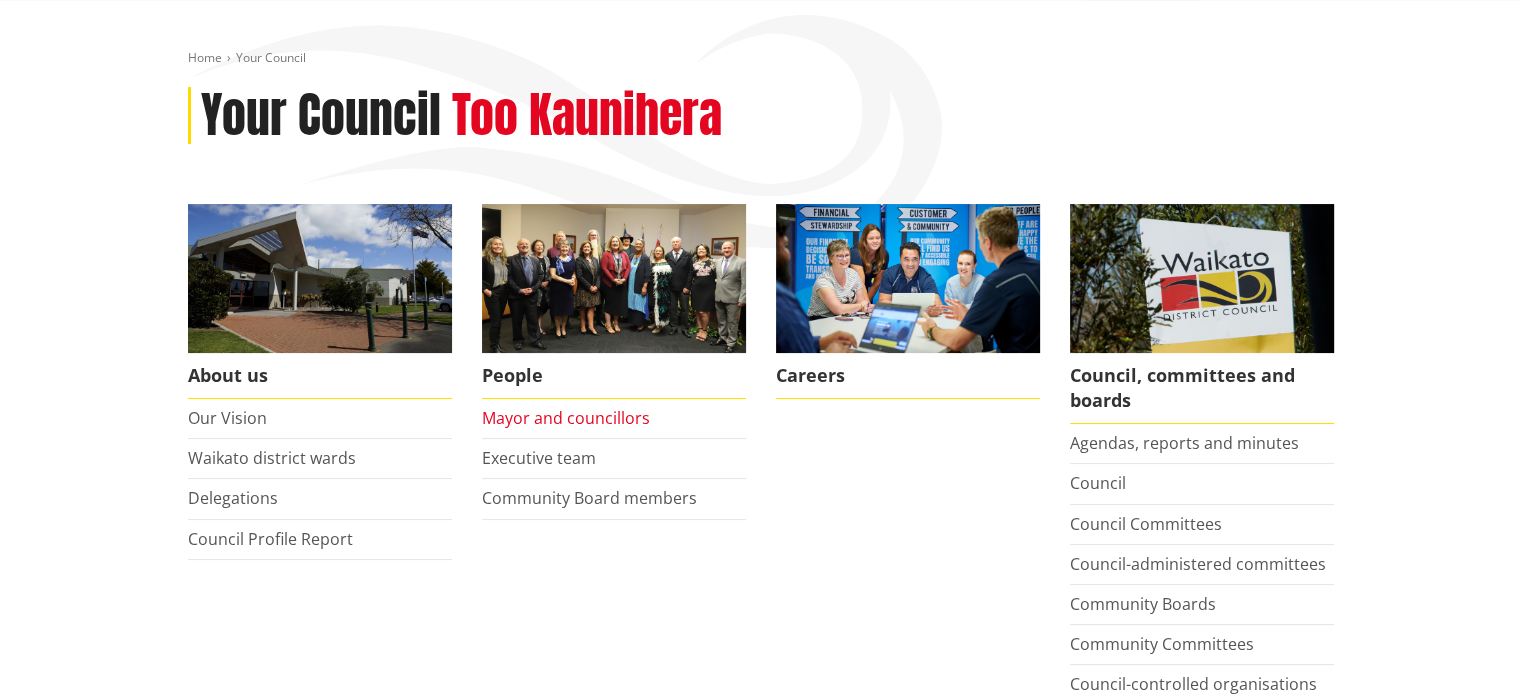 click on "Mayor and councillors" at bounding box center (566, 418) 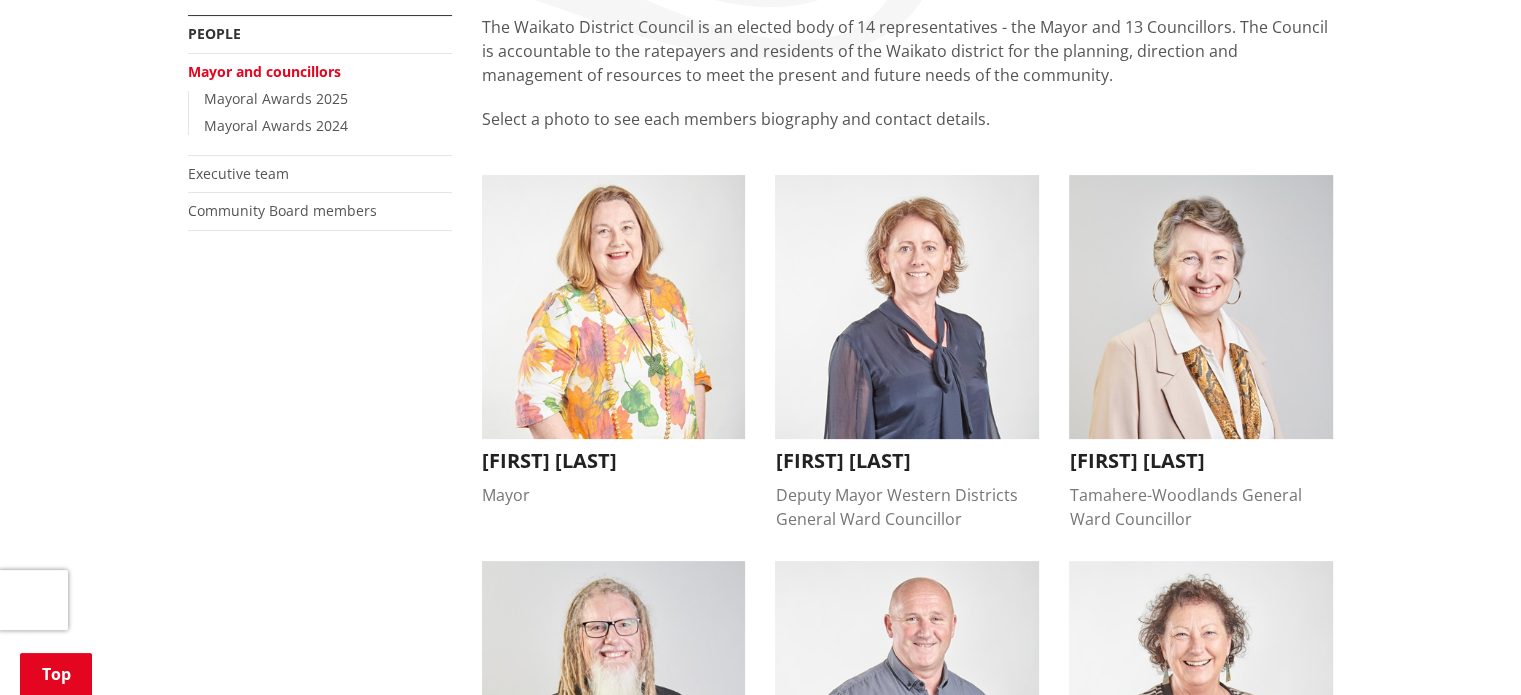 scroll, scrollTop: 500, scrollLeft: 0, axis: vertical 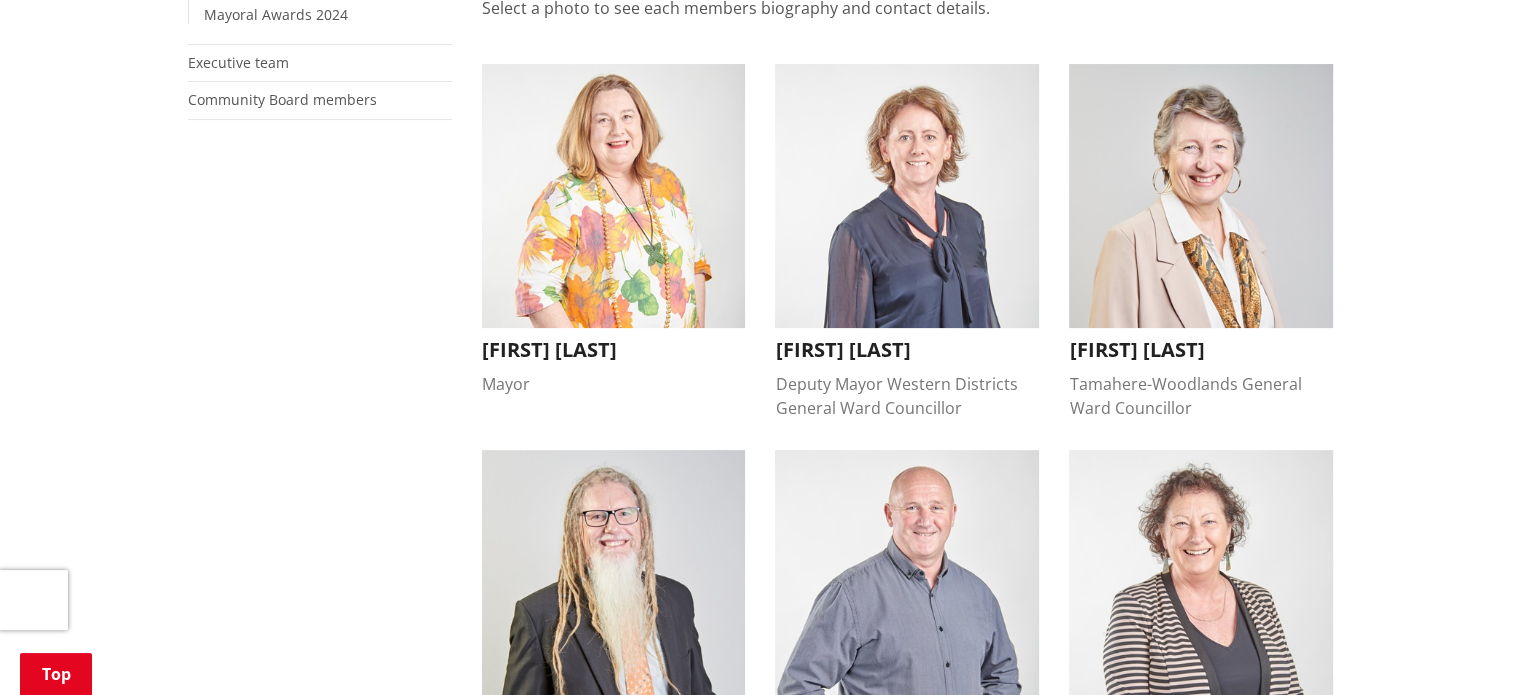 click on "[FIRST] [LAST]" at bounding box center (614, 350) 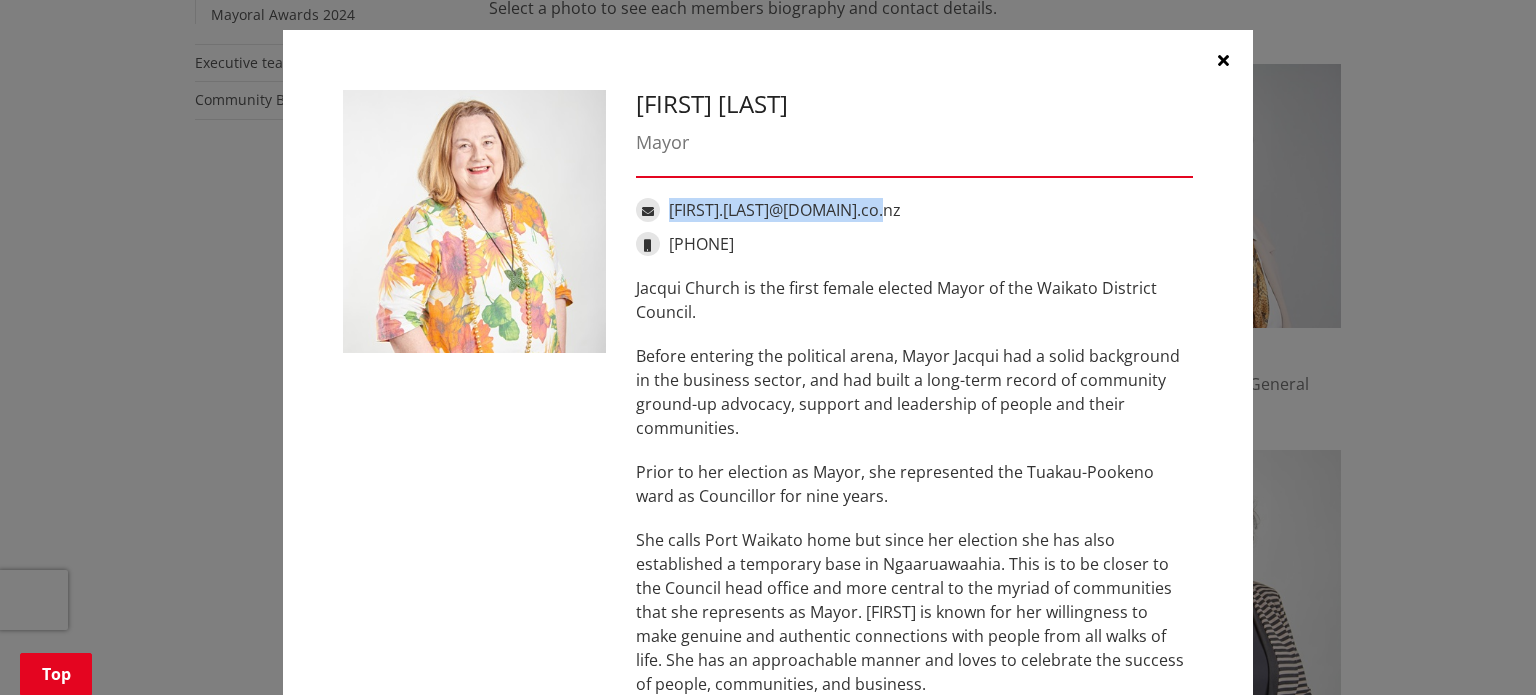 drag, startPoint x: 881, startPoint y: 217, endPoint x: 661, endPoint y: 207, distance: 220.22716 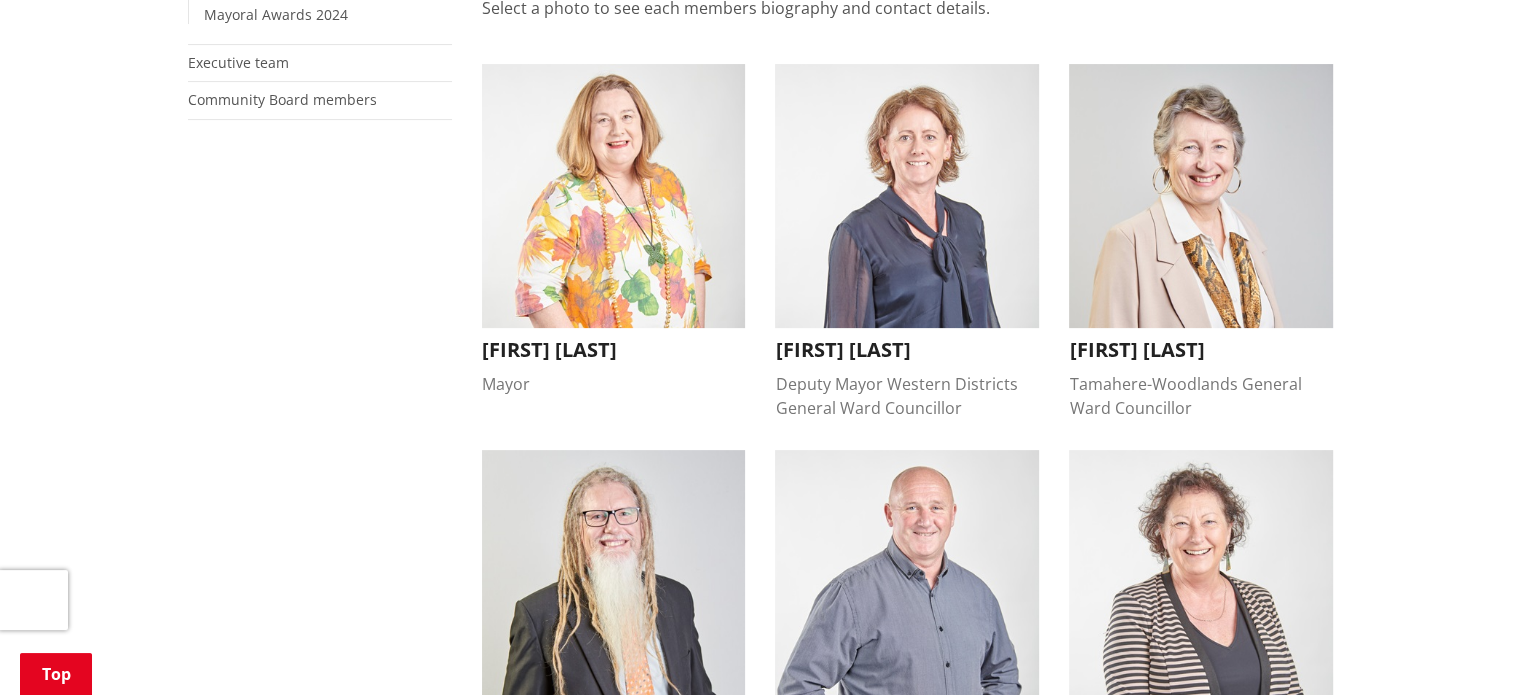 click on "[FIRST] [LAST]" at bounding box center (907, 350) 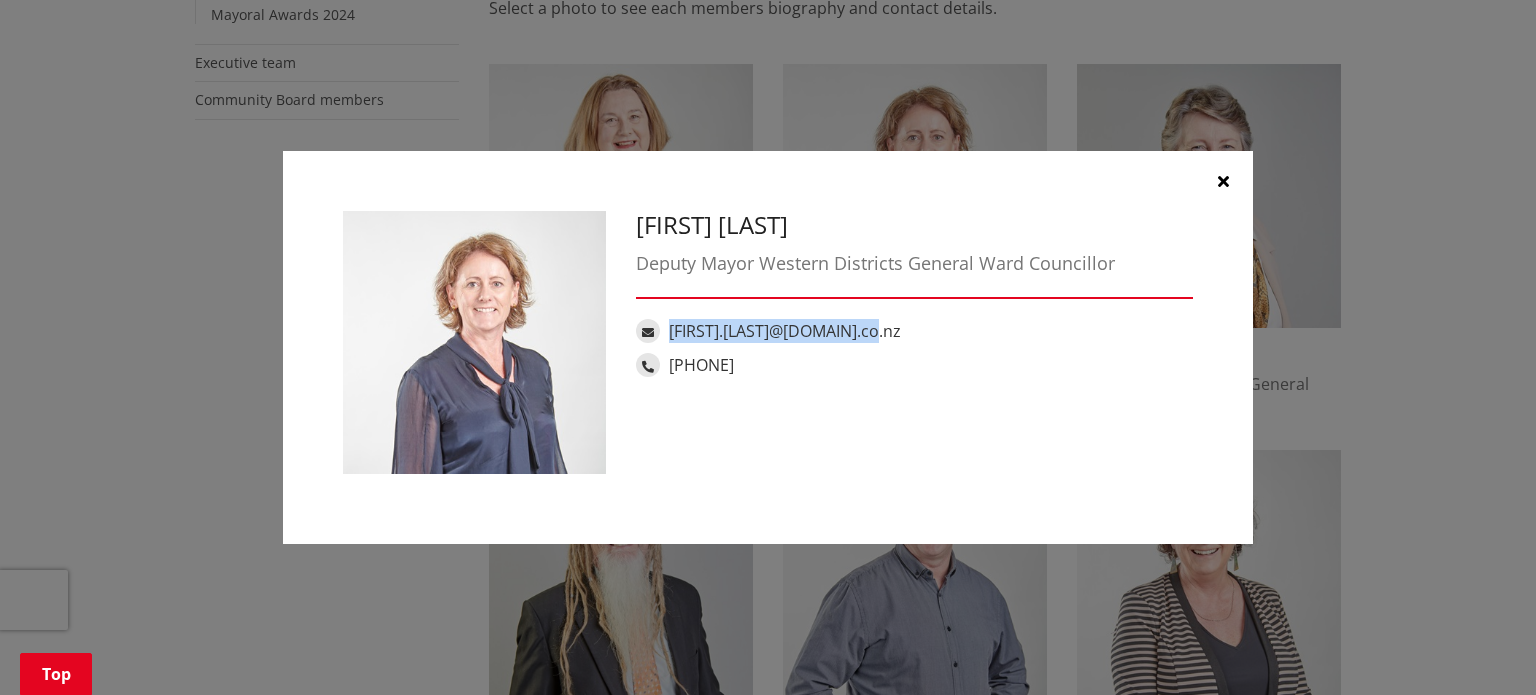 drag, startPoint x: 893, startPoint y: 330, endPoint x: 668, endPoint y: 326, distance: 225.03555 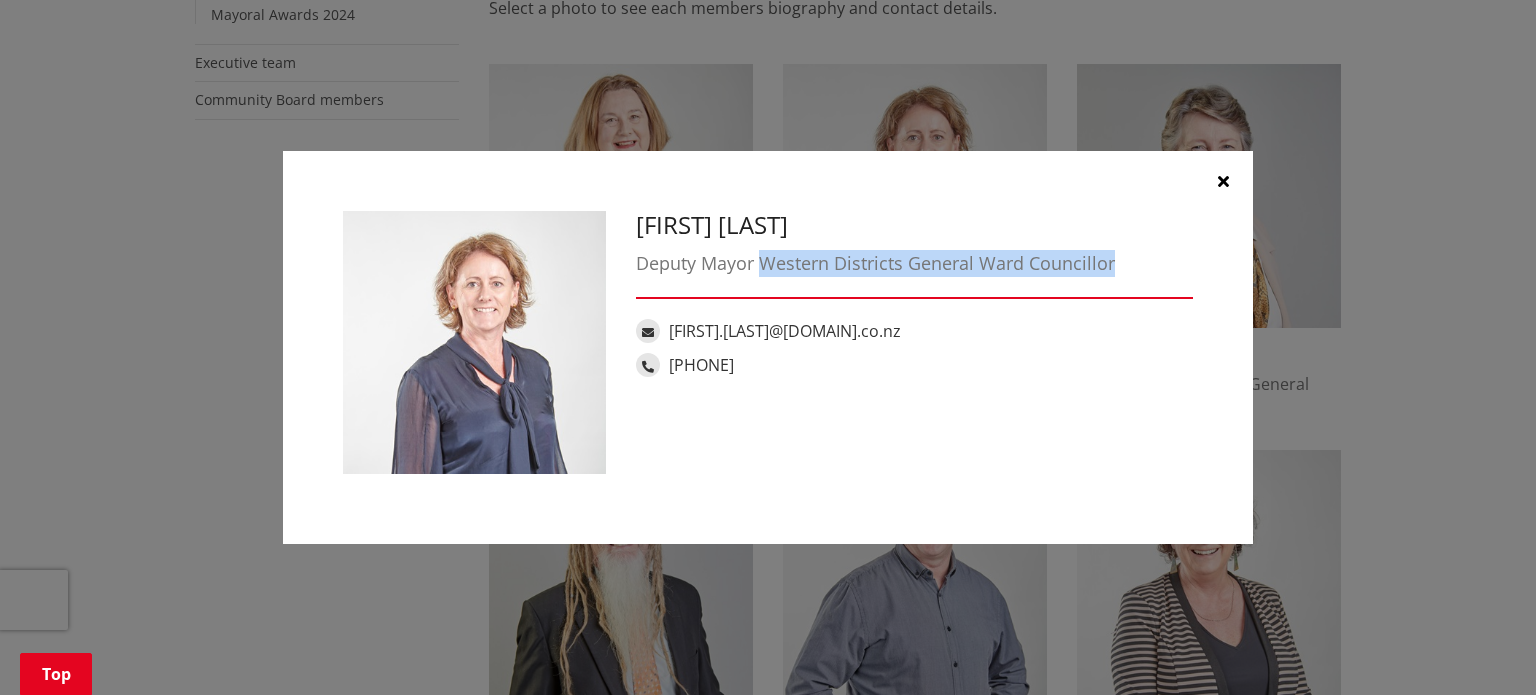 drag, startPoint x: 763, startPoint y: 264, endPoint x: 1116, endPoint y: 271, distance: 353.0694 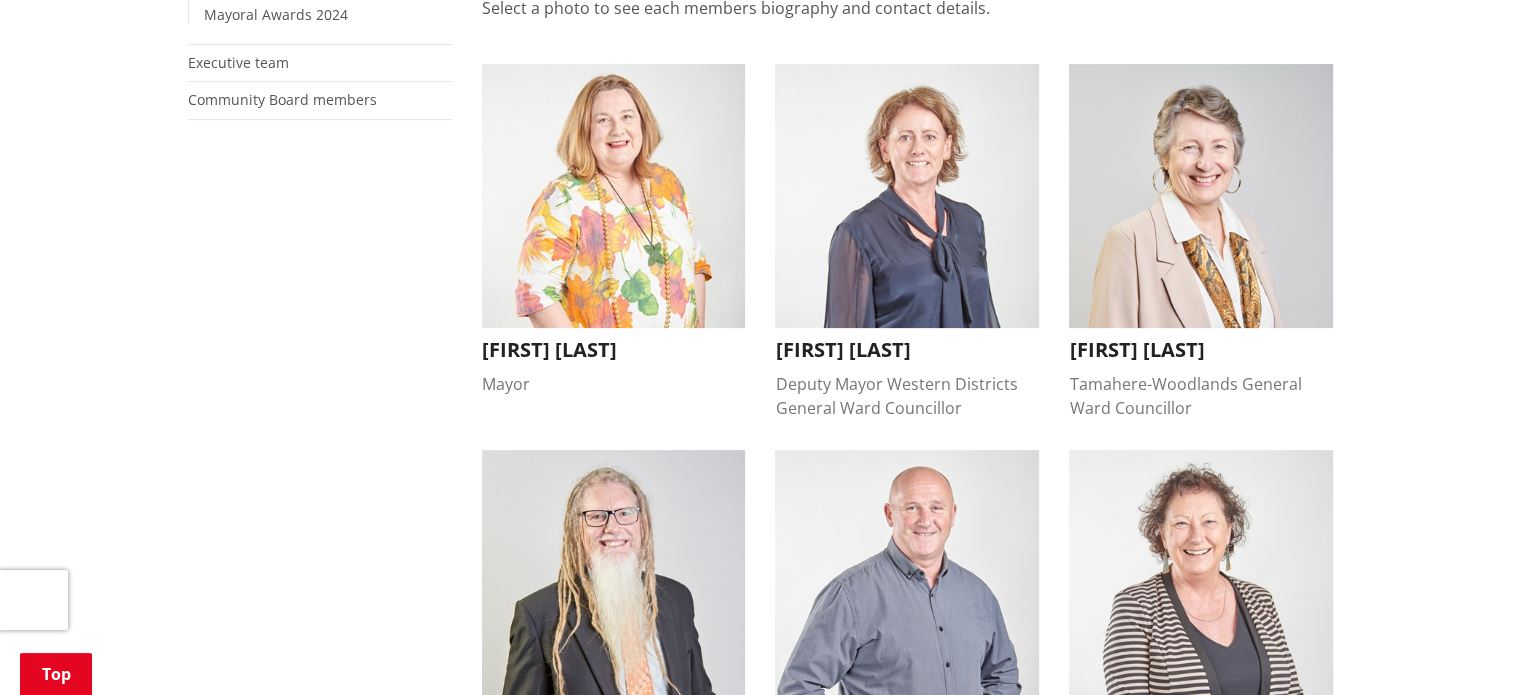 click at bounding box center (1201, 196) 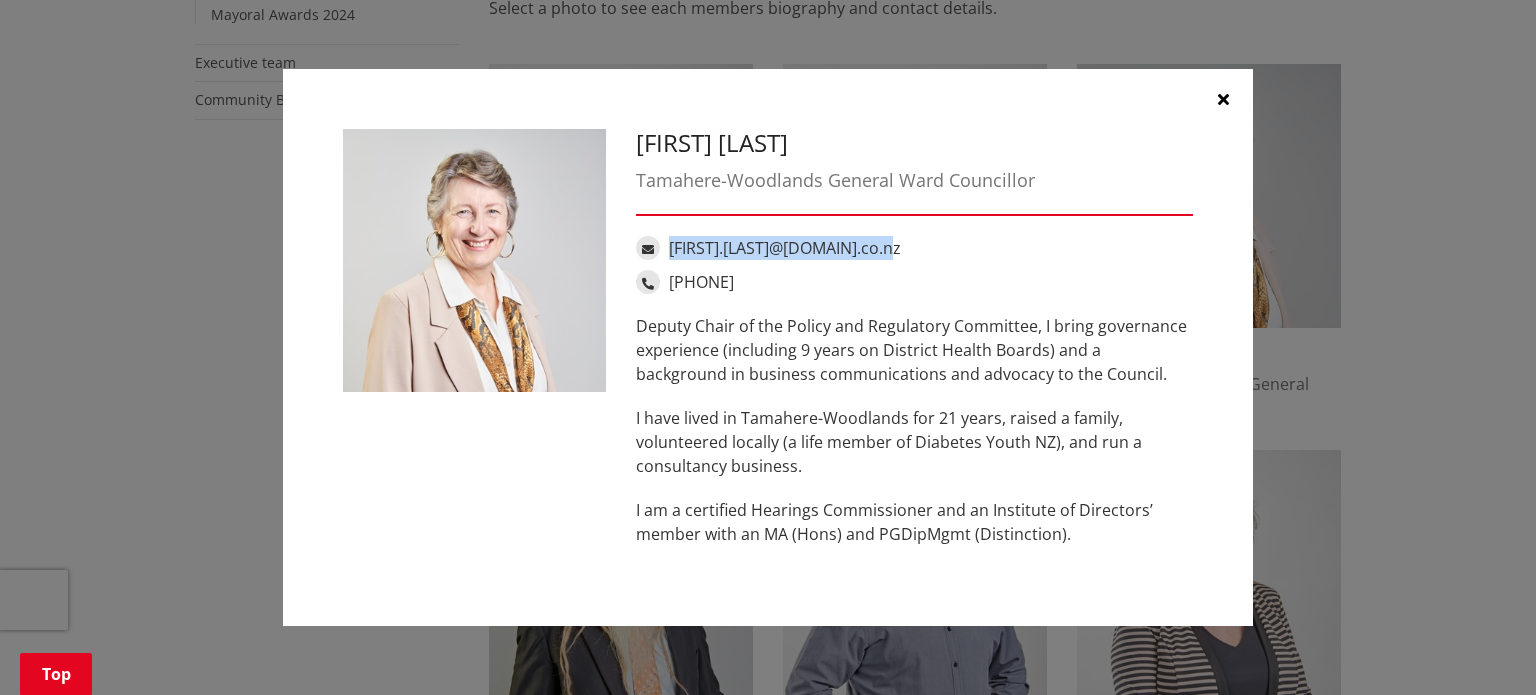 drag, startPoint x: 904, startPoint y: 250, endPoint x: 672, endPoint y: 248, distance: 232.00862 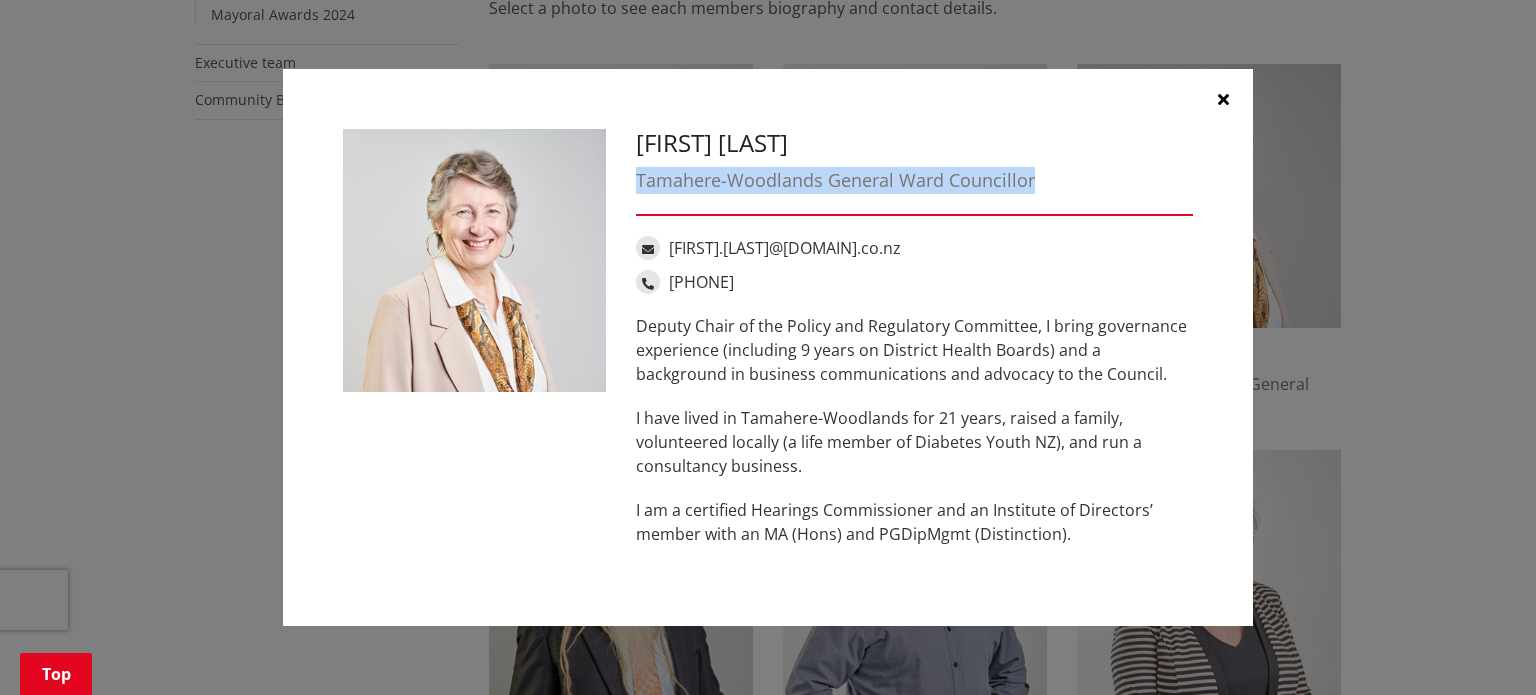 drag, startPoint x: 1049, startPoint y: 181, endPoint x: 638, endPoint y: 173, distance: 411.07785 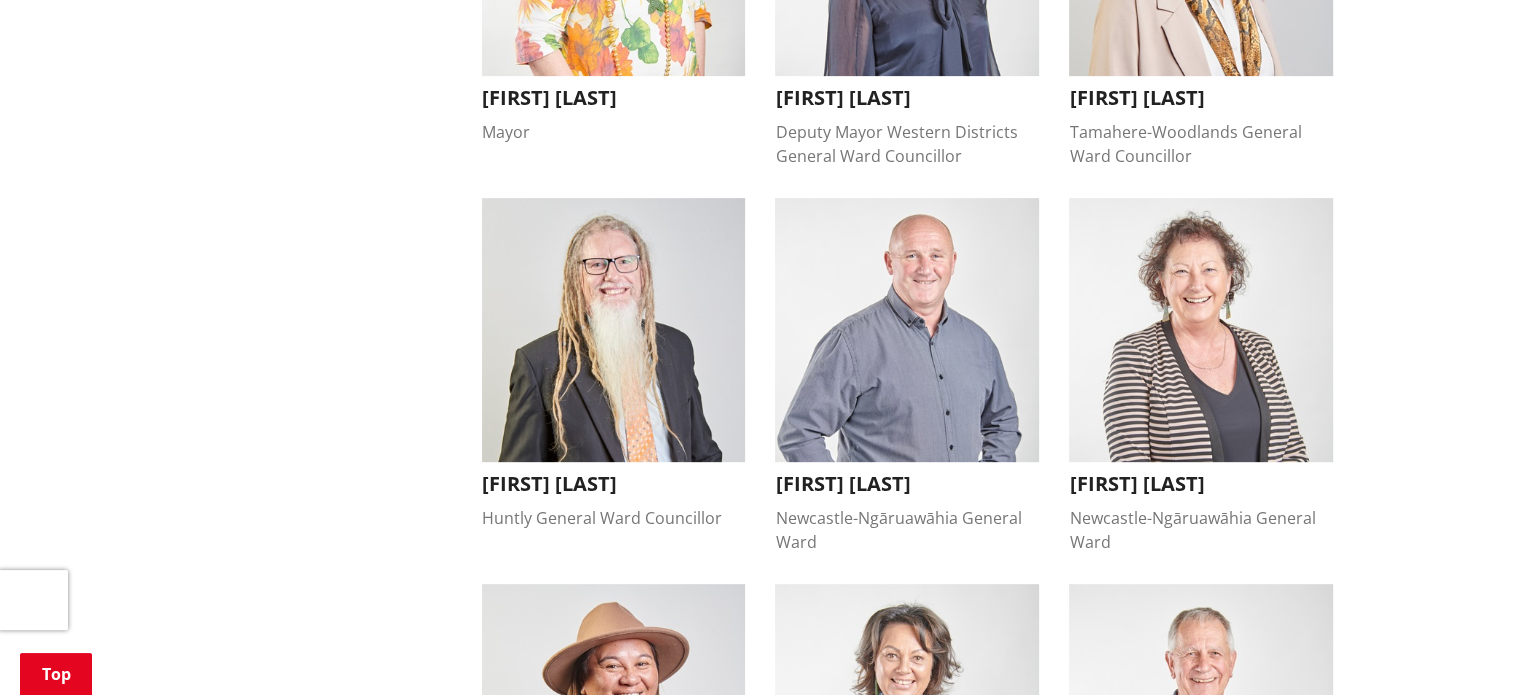 scroll, scrollTop: 900, scrollLeft: 0, axis: vertical 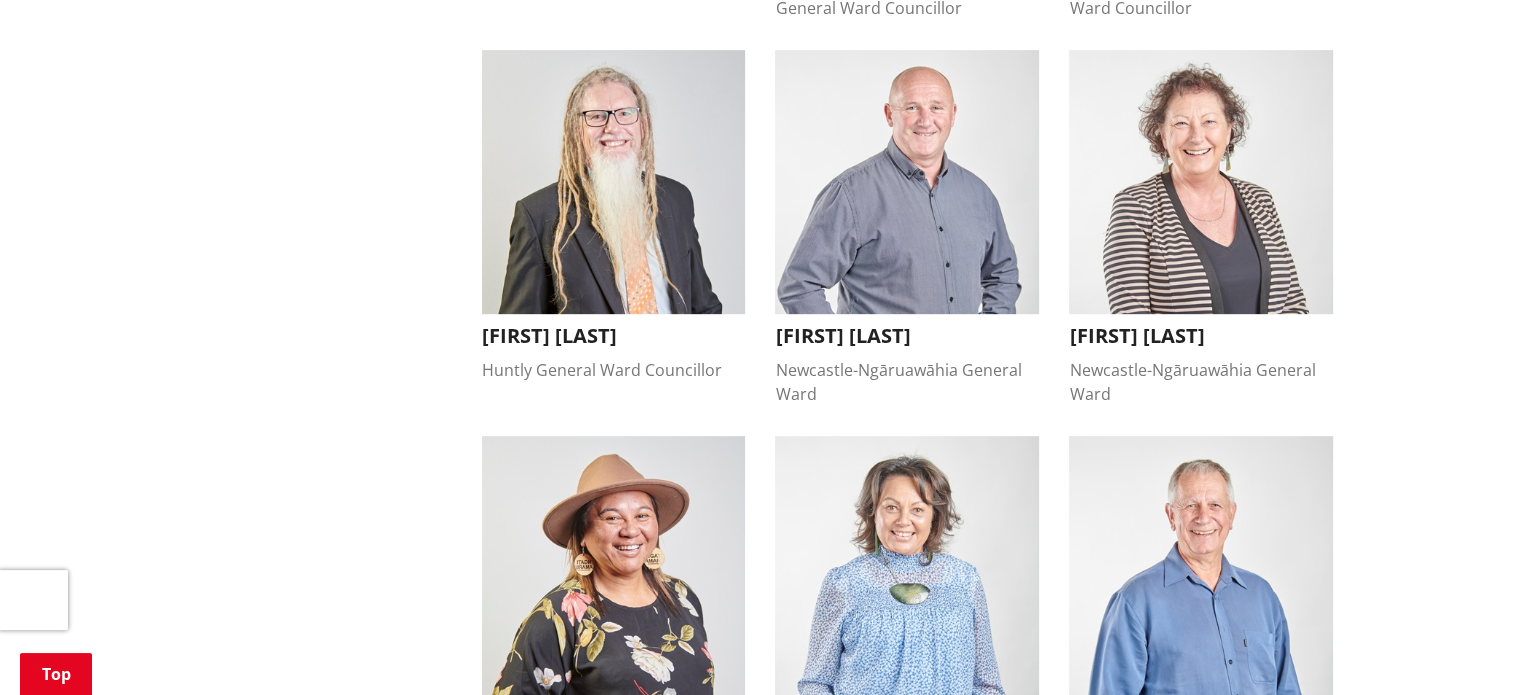 click at bounding box center (614, 182) 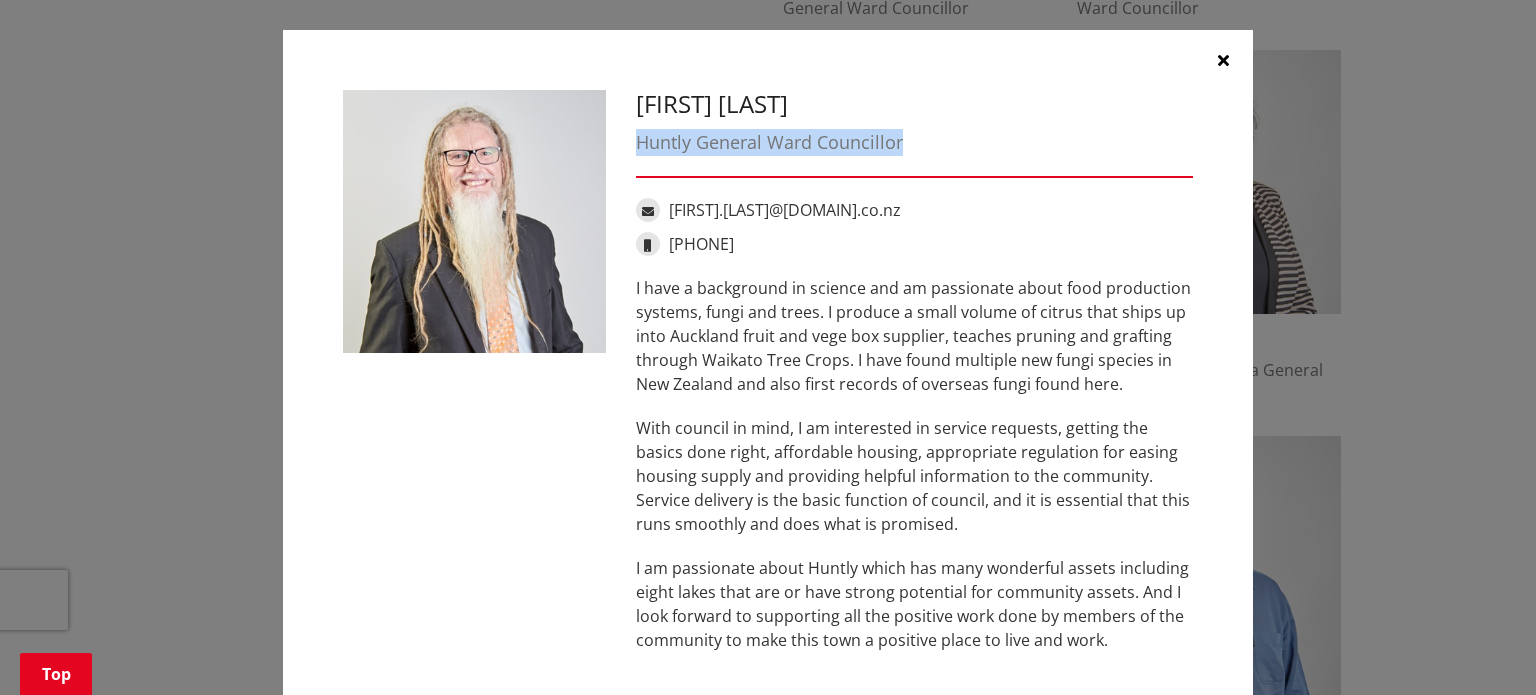 drag, startPoint x: 630, startPoint y: 148, endPoint x: 897, endPoint y: 150, distance: 267.00748 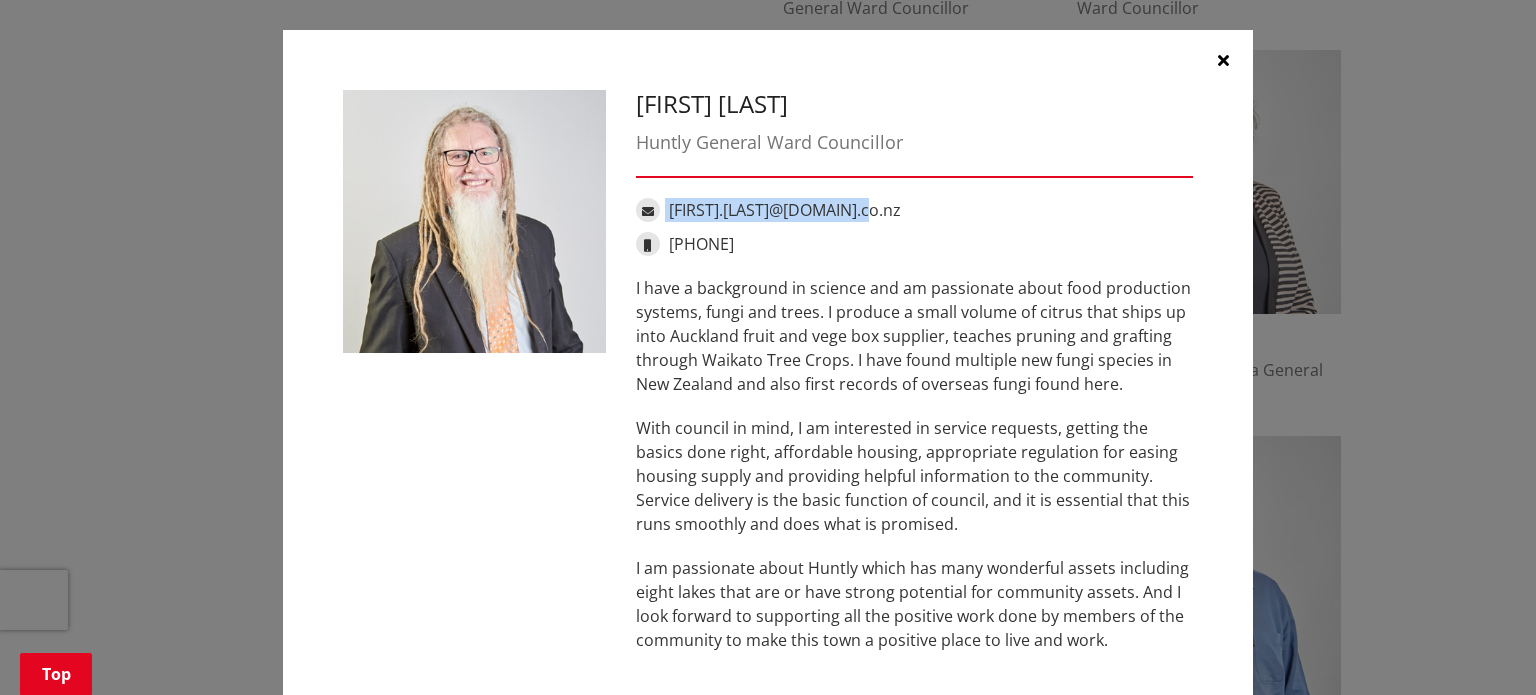 drag, startPoint x: 859, startPoint y: 214, endPoint x: 651, endPoint y: 203, distance: 208.29066 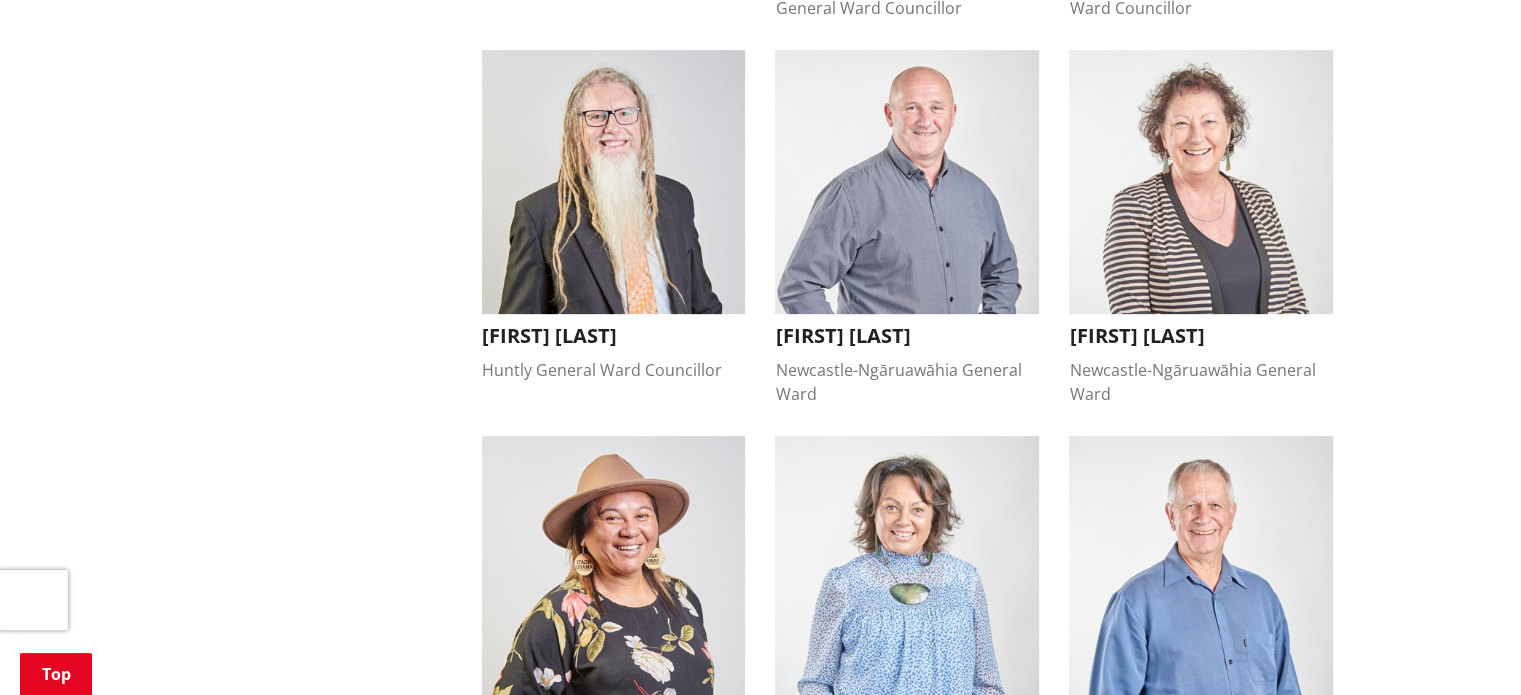 click at bounding box center (907, 182) 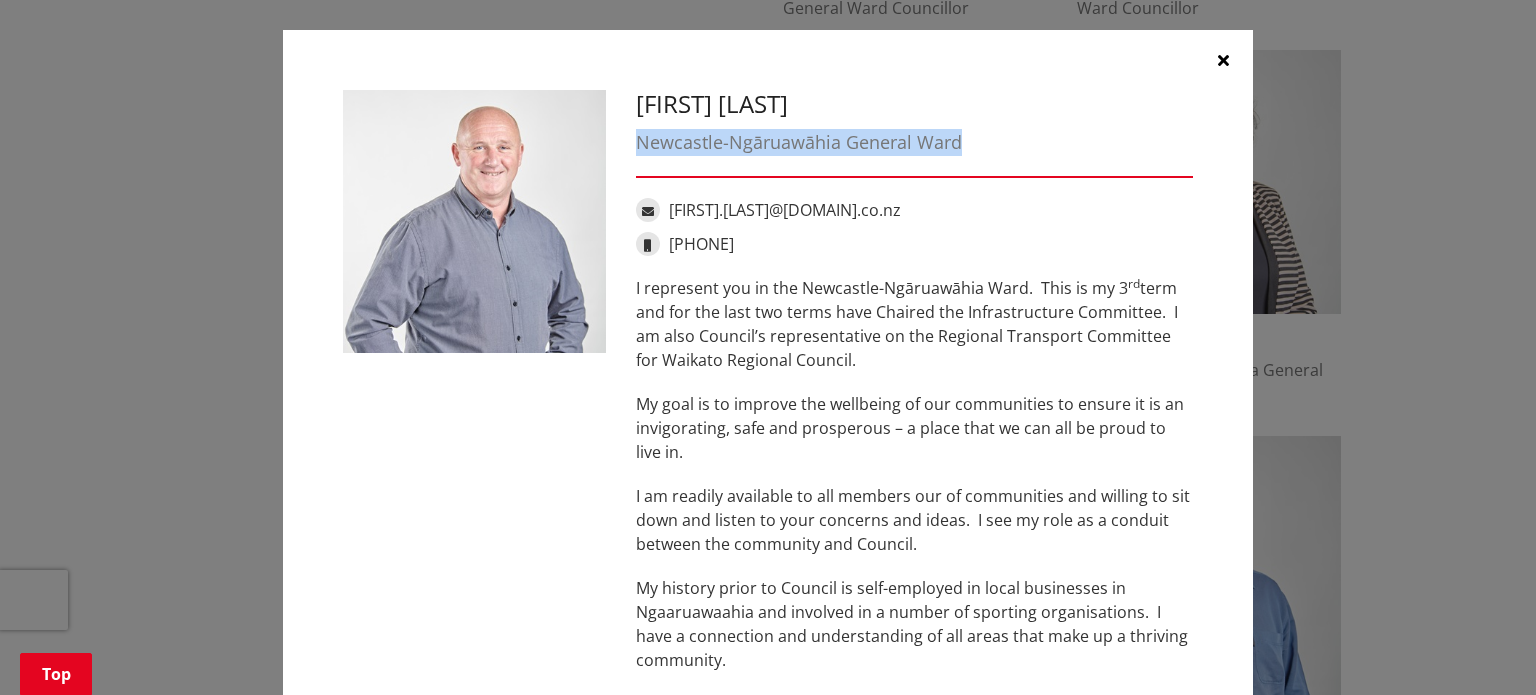 drag, startPoint x: 634, startPoint y: 144, endPoint x: 965, endPoint y: 152, distance: 331.09665 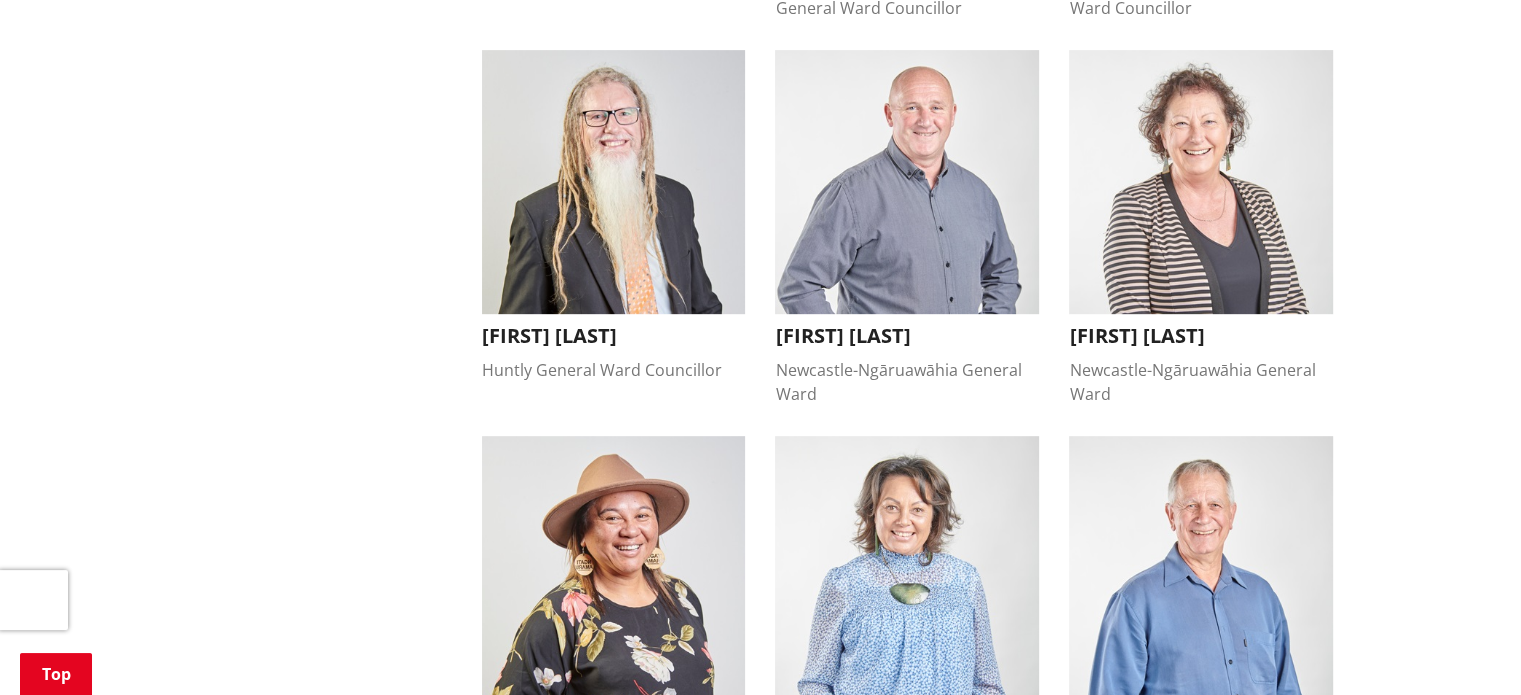click at bounding box center [1201, 182] 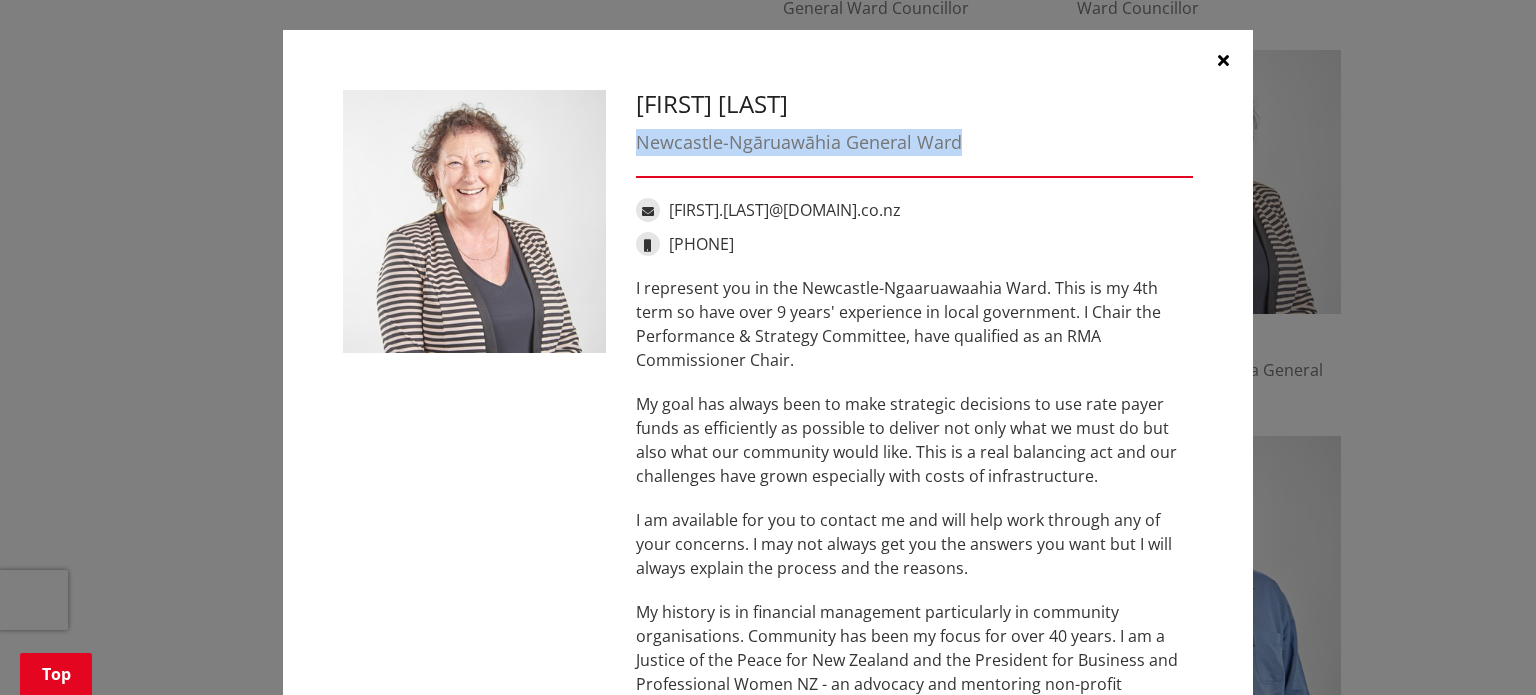 drag, startPoint x: 952, startPoint y: 147, endPoint x: 634, endPoint y: 147, distance: 318 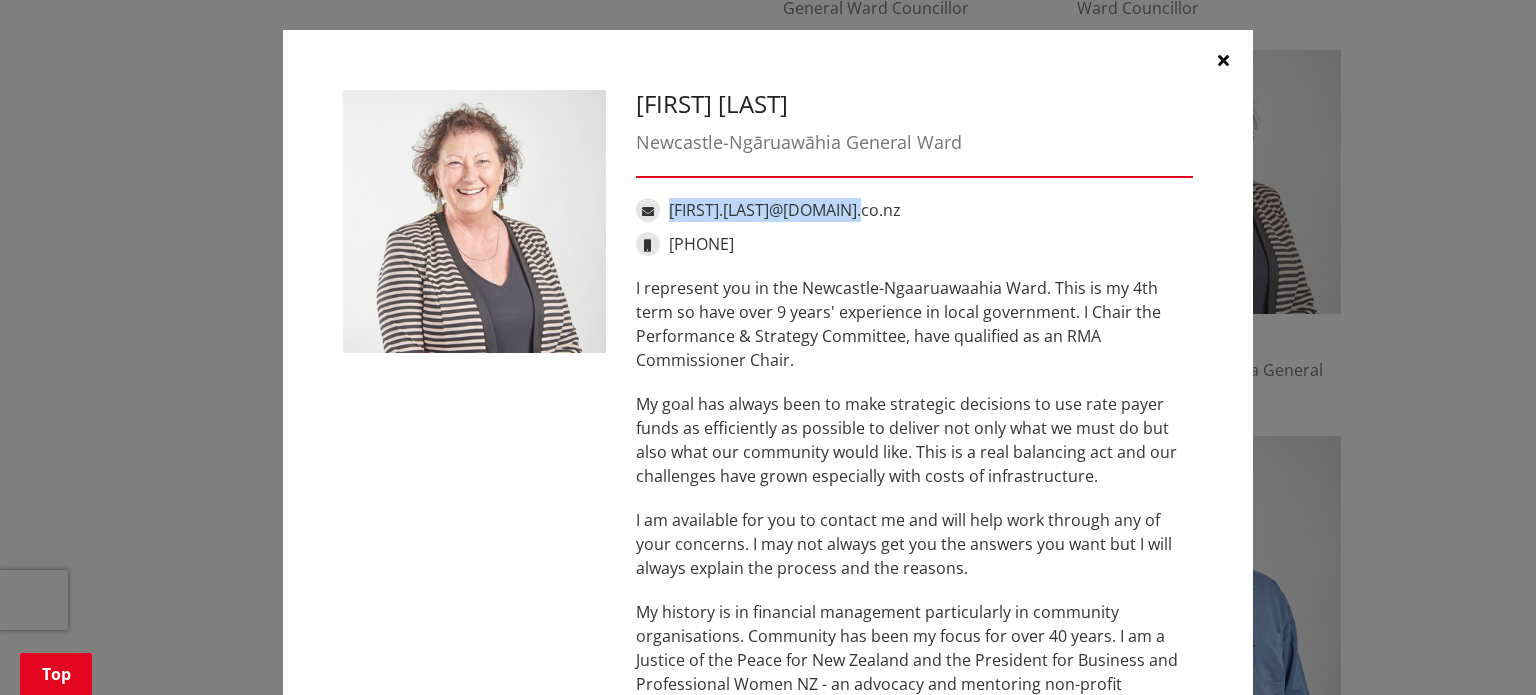 drag, startPoint x: 866, startPoint y: 199, endPoint x: 661, endPoint y: 208, distance: 205.19746 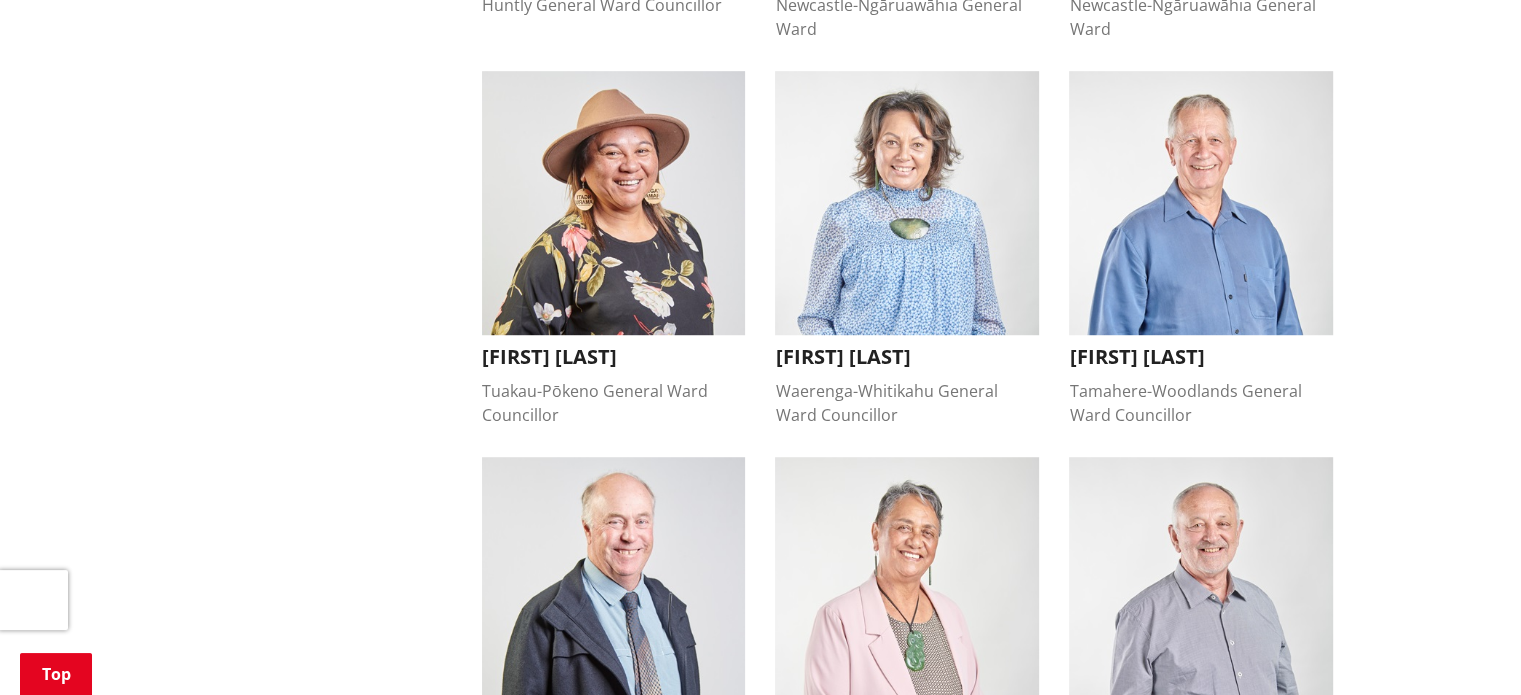 scroll, scrollTop: 1300, scrollLeft: 0, axis: vertical 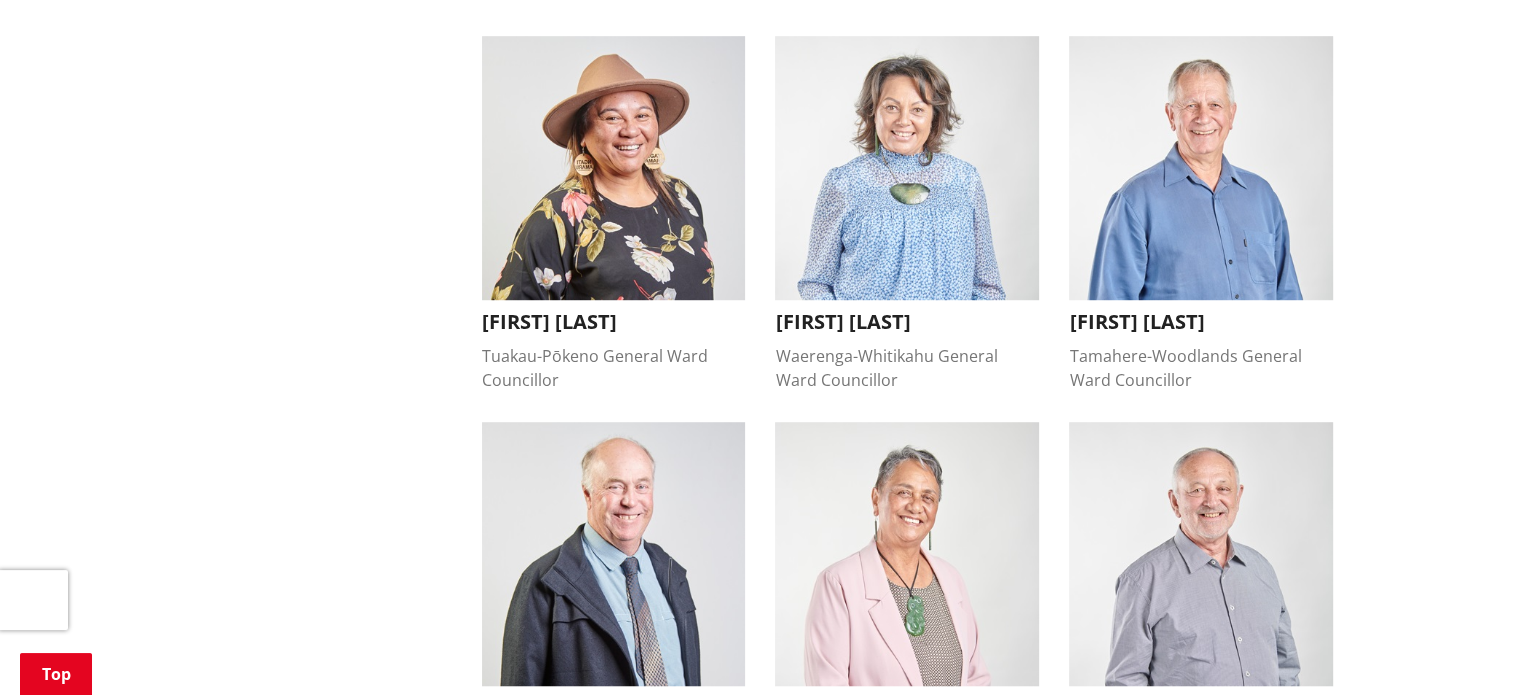 click at bounding box center (614, 168) 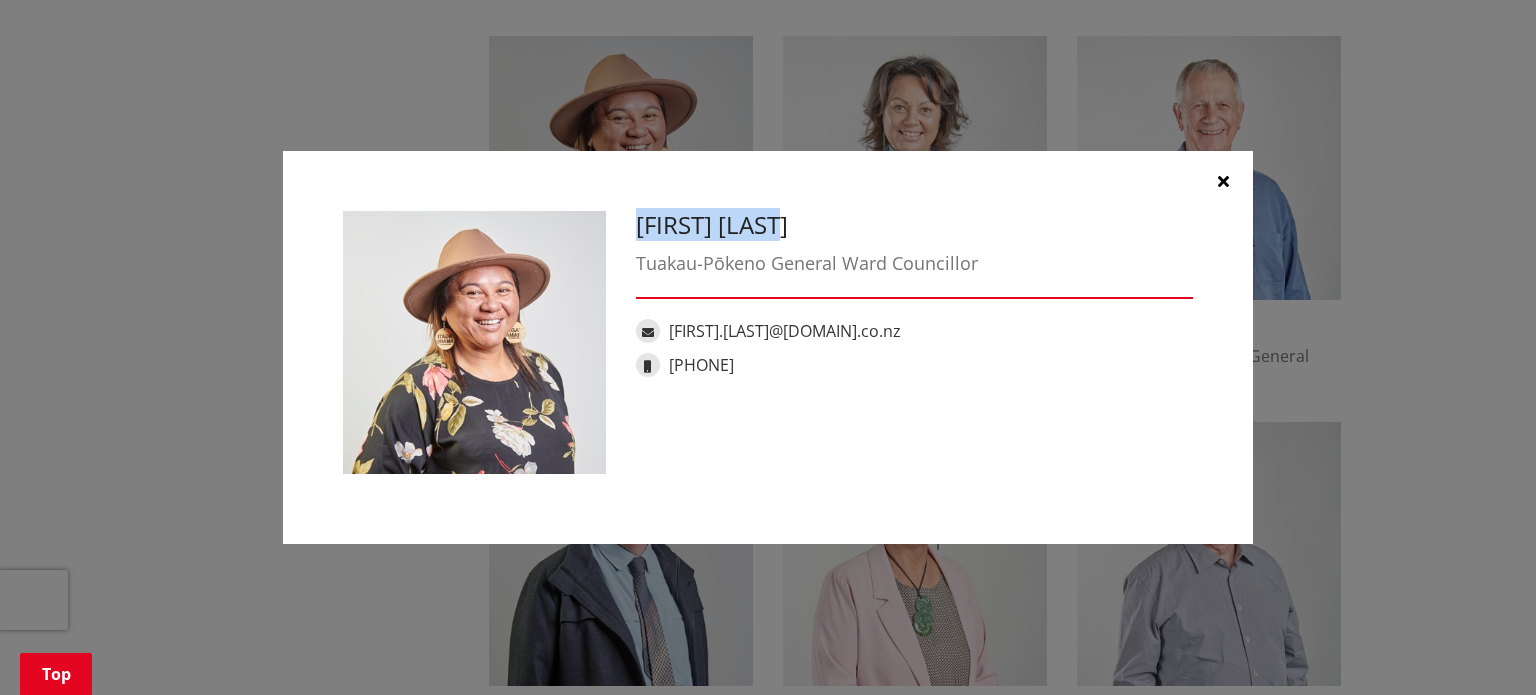 drag, startPoint x: 800, startPoint y: 227, endPoint x: 642, endPoint y: 225, distance: 158.01266 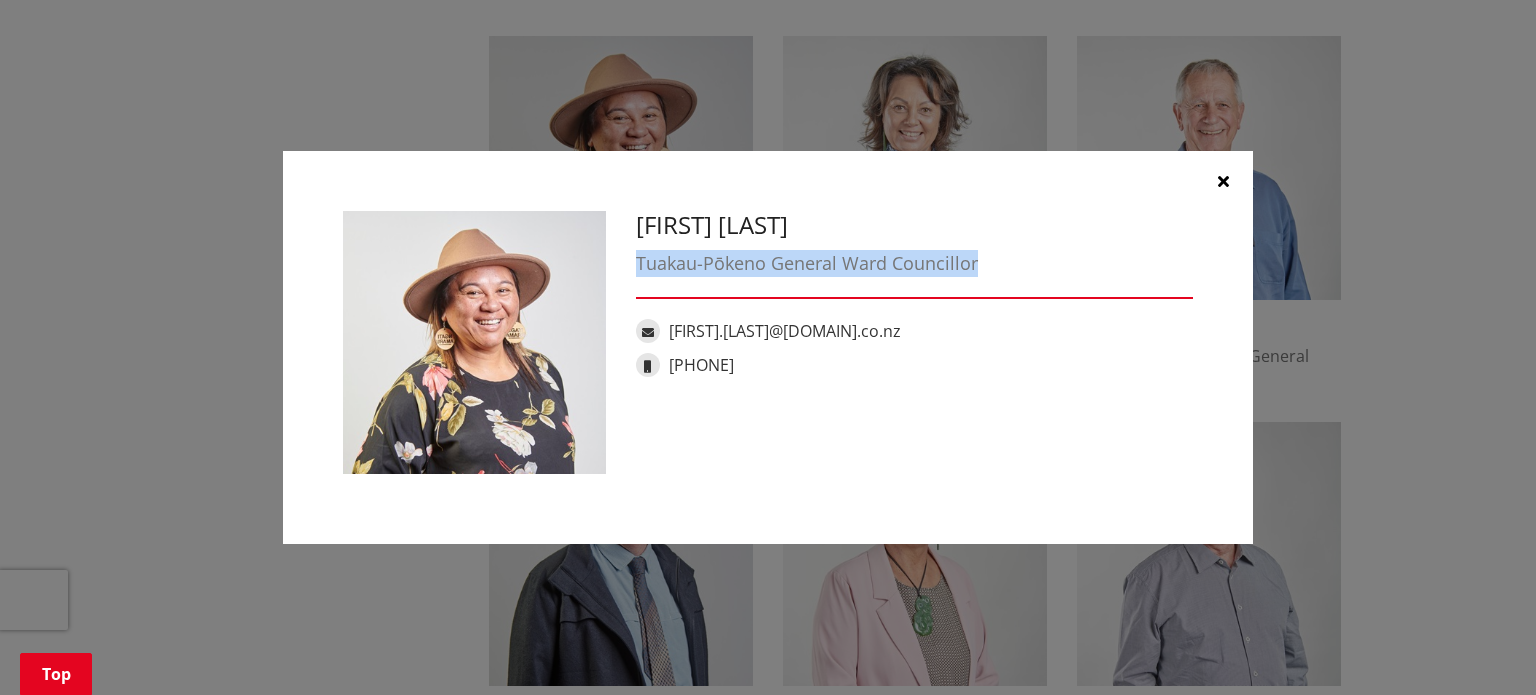 drag, startPoint x: 635, startPoint y: 259, endPoint x: 984, endPoint y: 276, distance: 349.4138 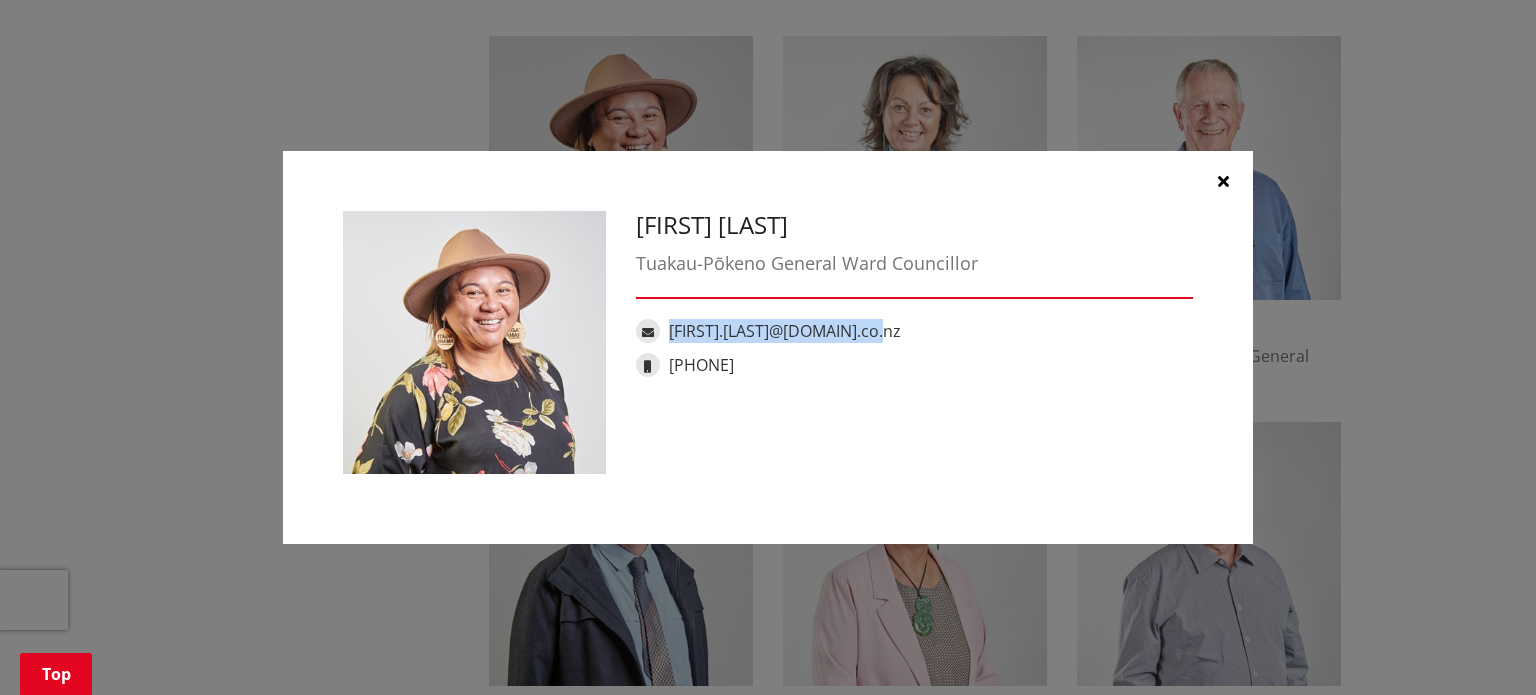 drag, startPoint x: 910, startPoint y: 327, endPoint x: 673, endPoint y: 321, distance: 237.07594 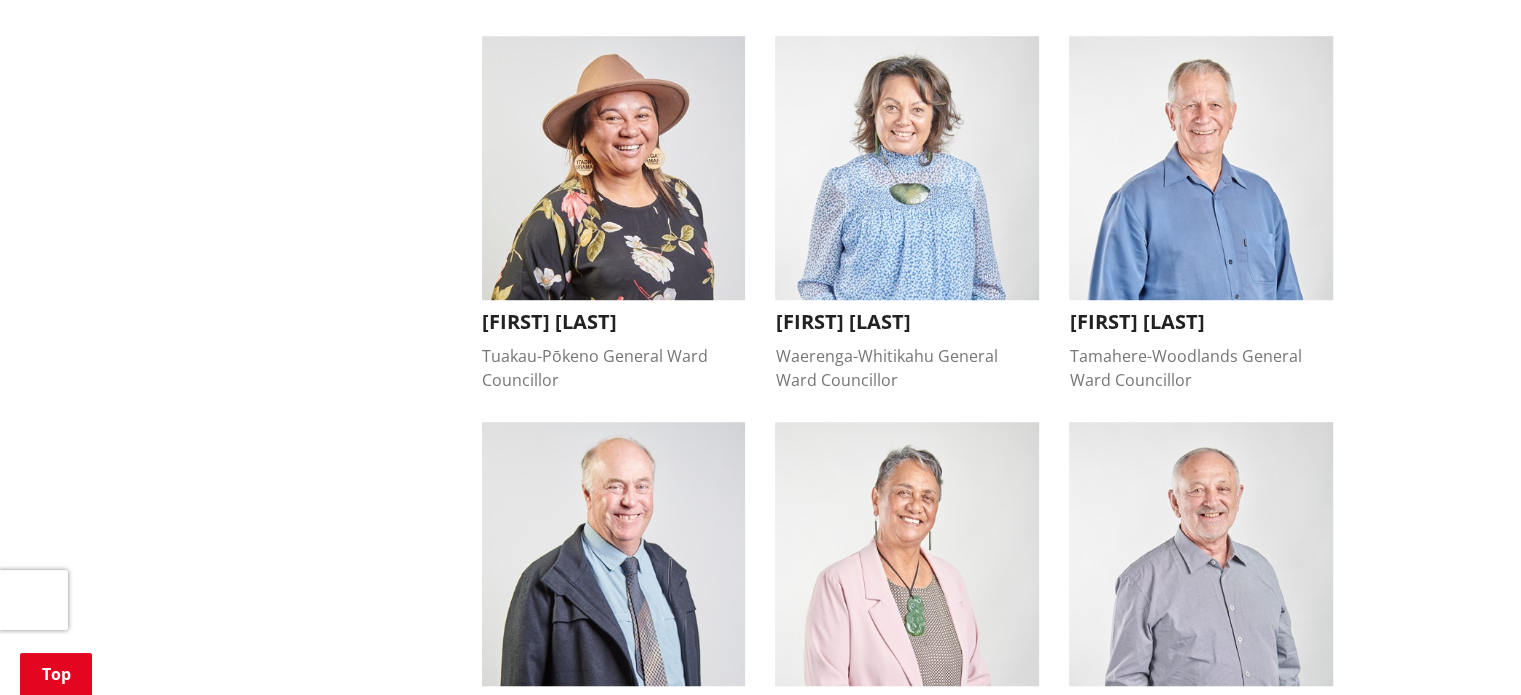click at bounding box center (907, 168) 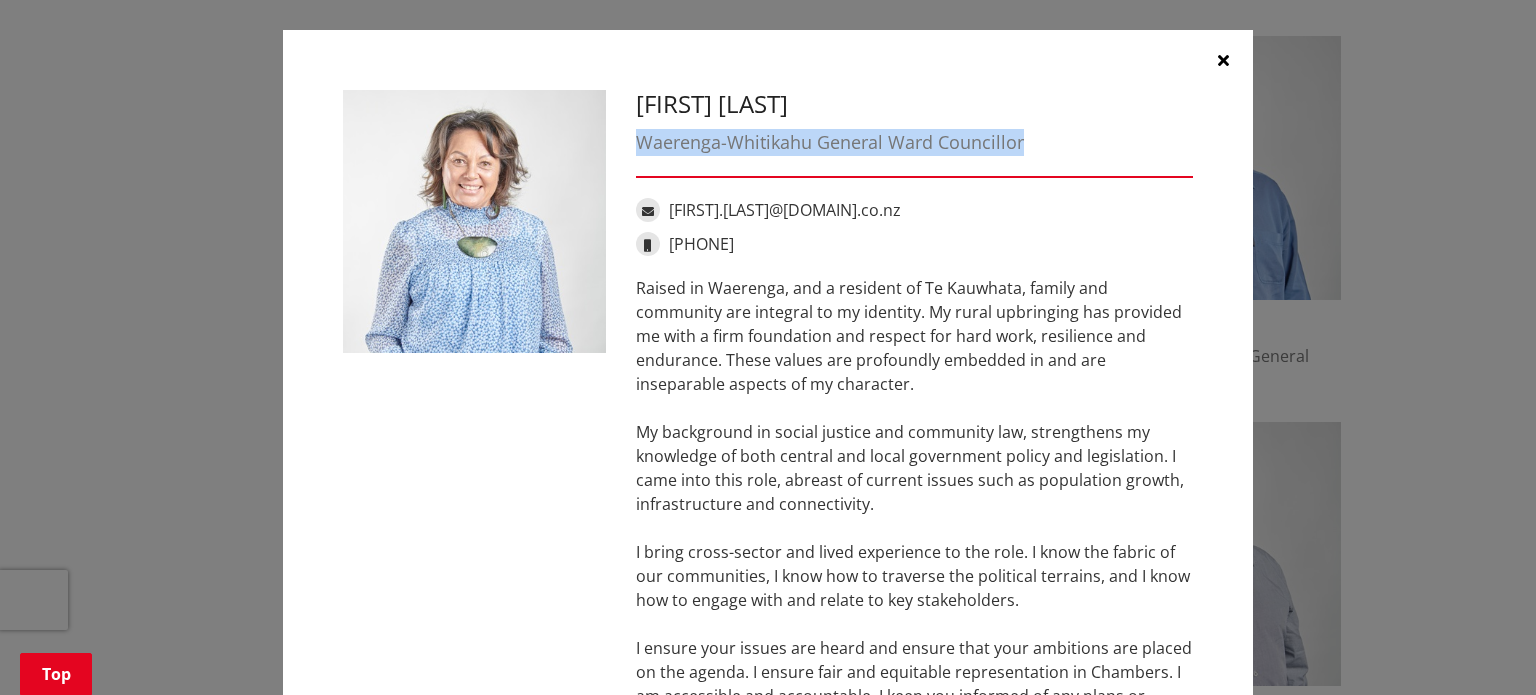 drag, startPoint x: 632, startPoint y: 140, endPoint x: 1043, endPoint y: 144, distance: 411.01947 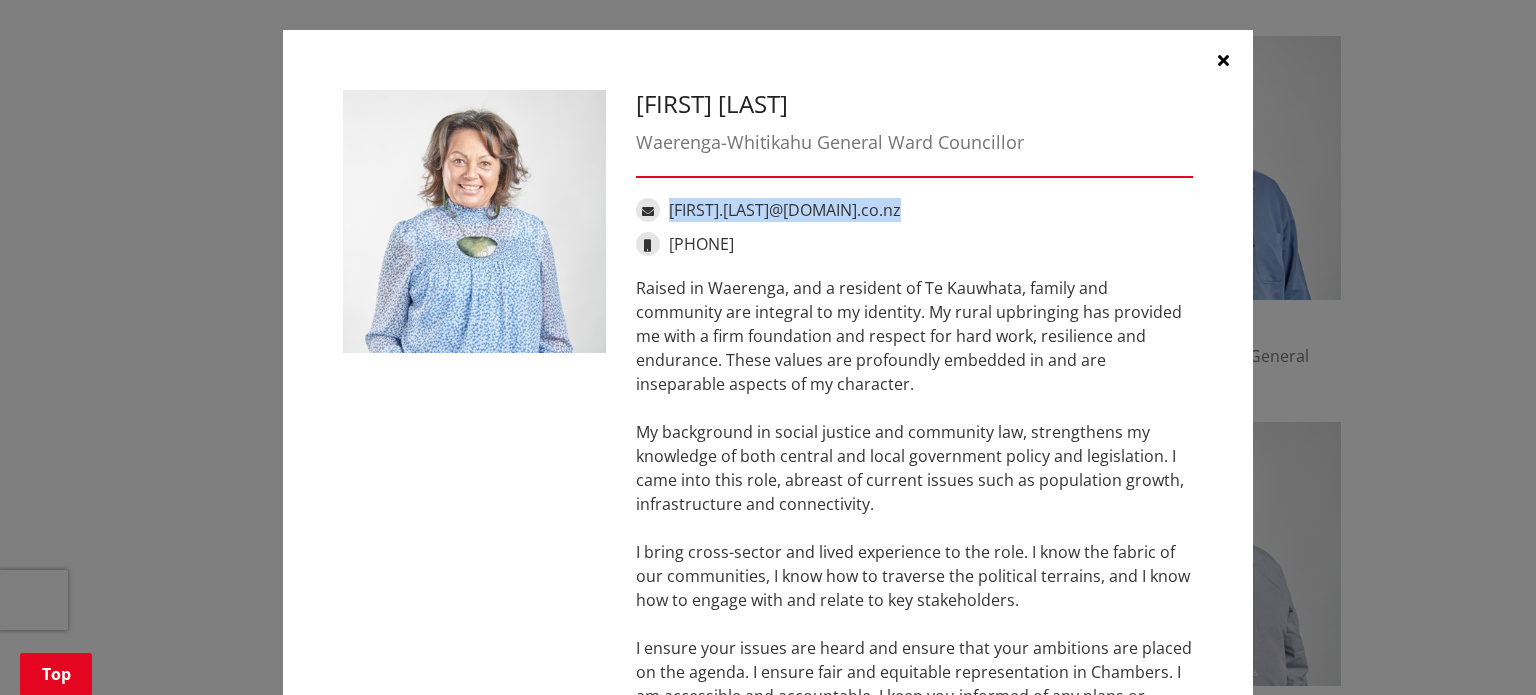 drag, startPoint x: 907, startPoint y: 214, endPoint x: 664, endPoint y: 211, distance: 243.01852 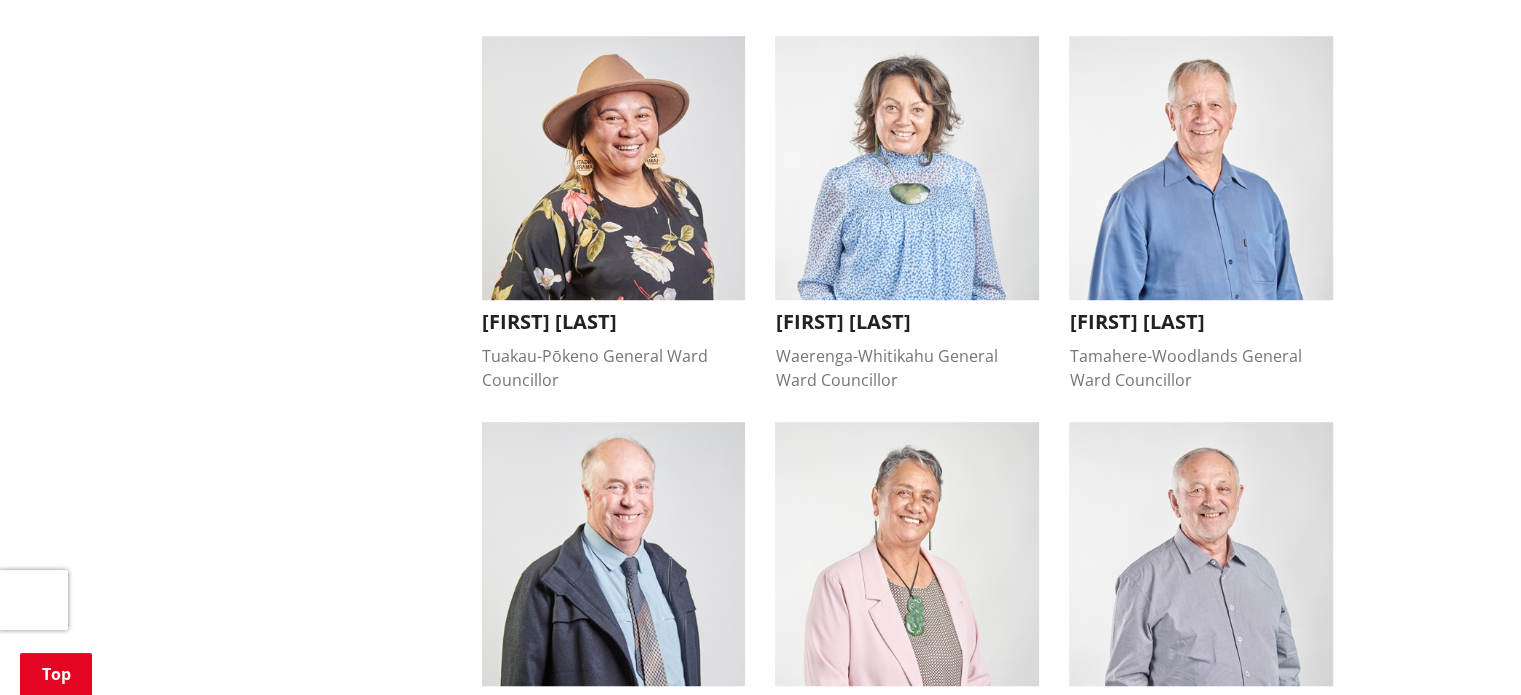 click at bounding box center (1201, 168) 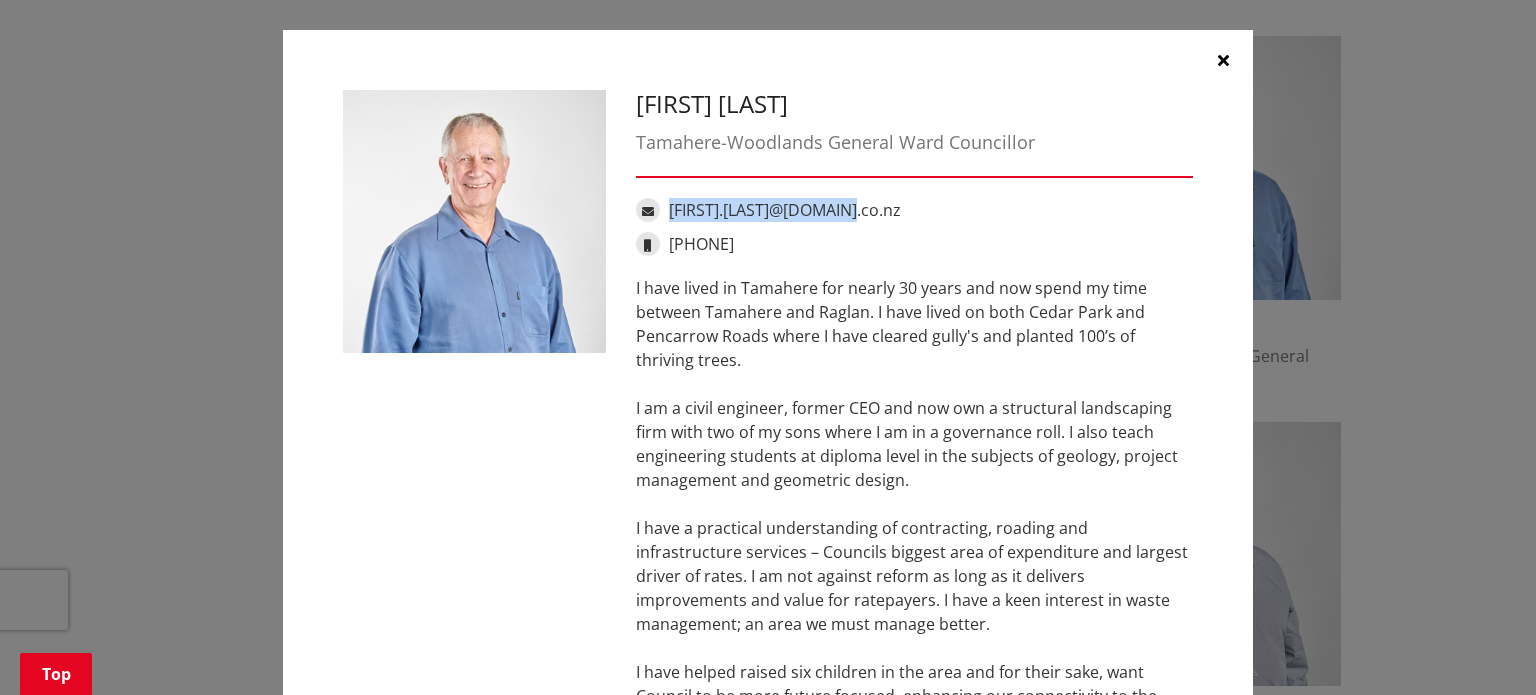 drag, startPoint x: 860, startPoint y: 211, endPoint x: 663, endPoint y: 214, distance: 197.02284 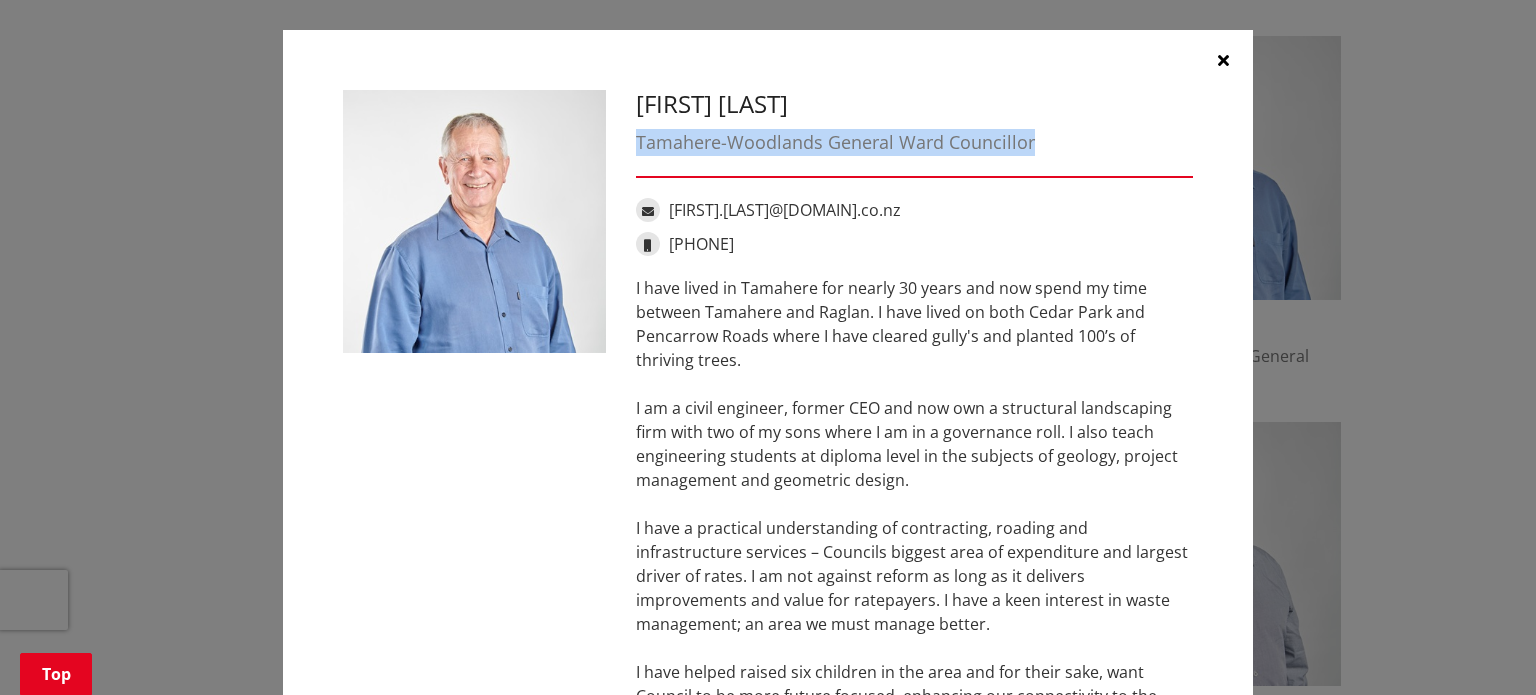 drag, startPoint x: 1029, startPoint y: 146, endPoint x: 631, endPoint y: 143, distance: 398.0113 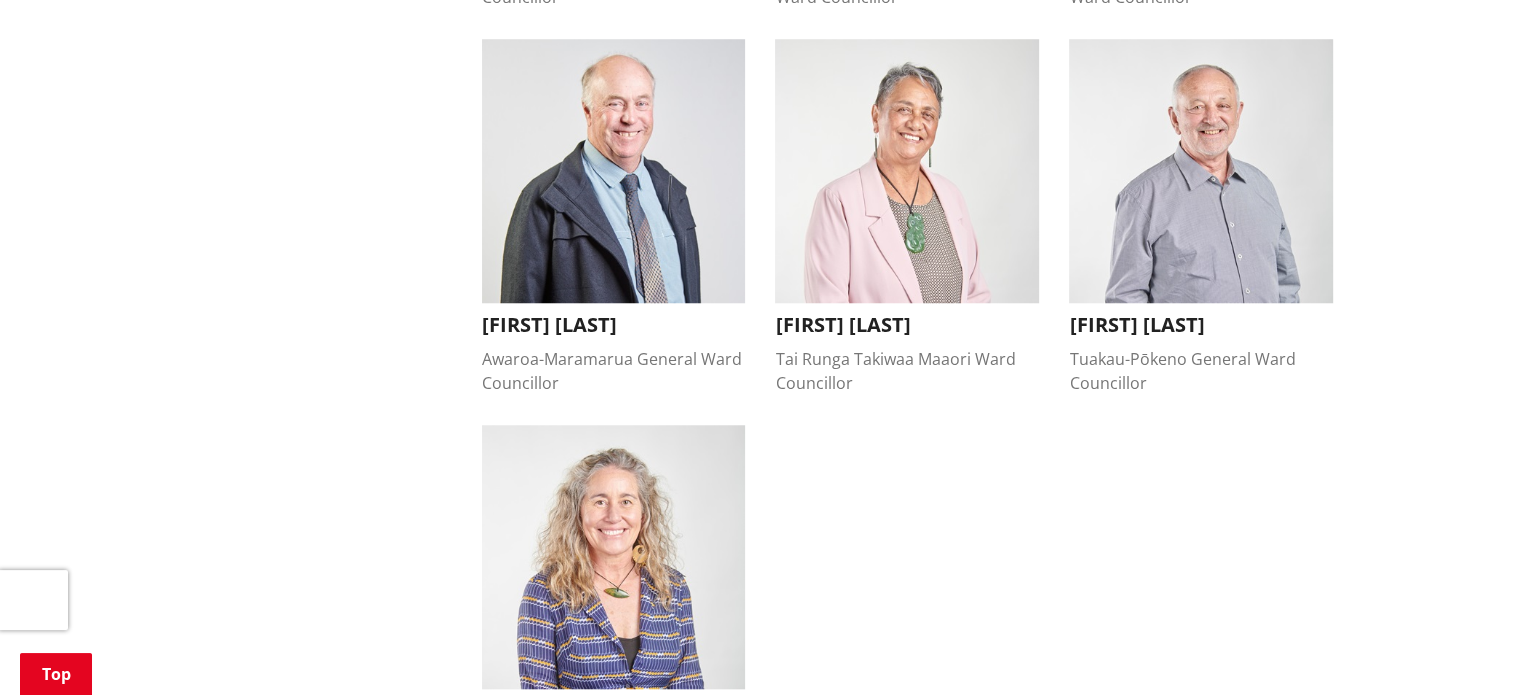 scroll, scrollTop: 1700, scrollLeft: 0, axis: vertical 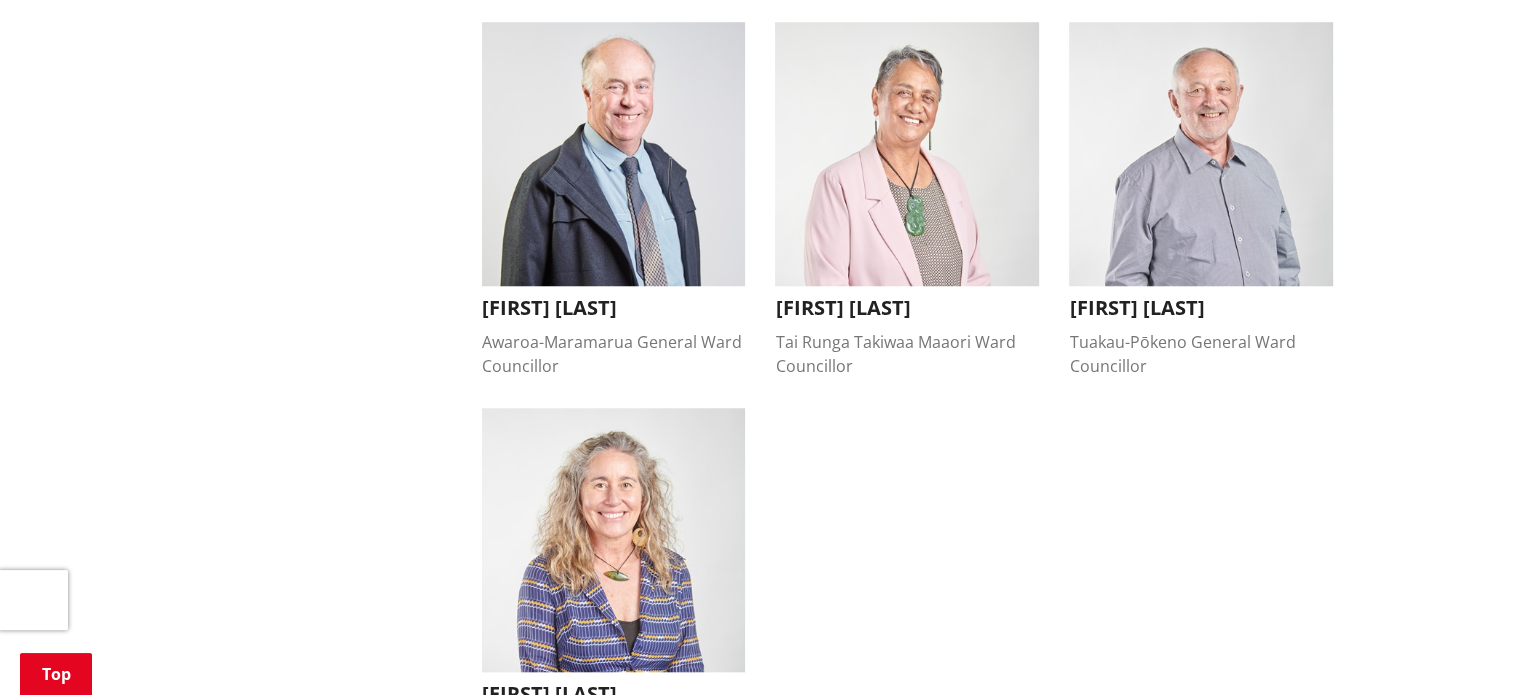 click at bounding box center (614, 154) 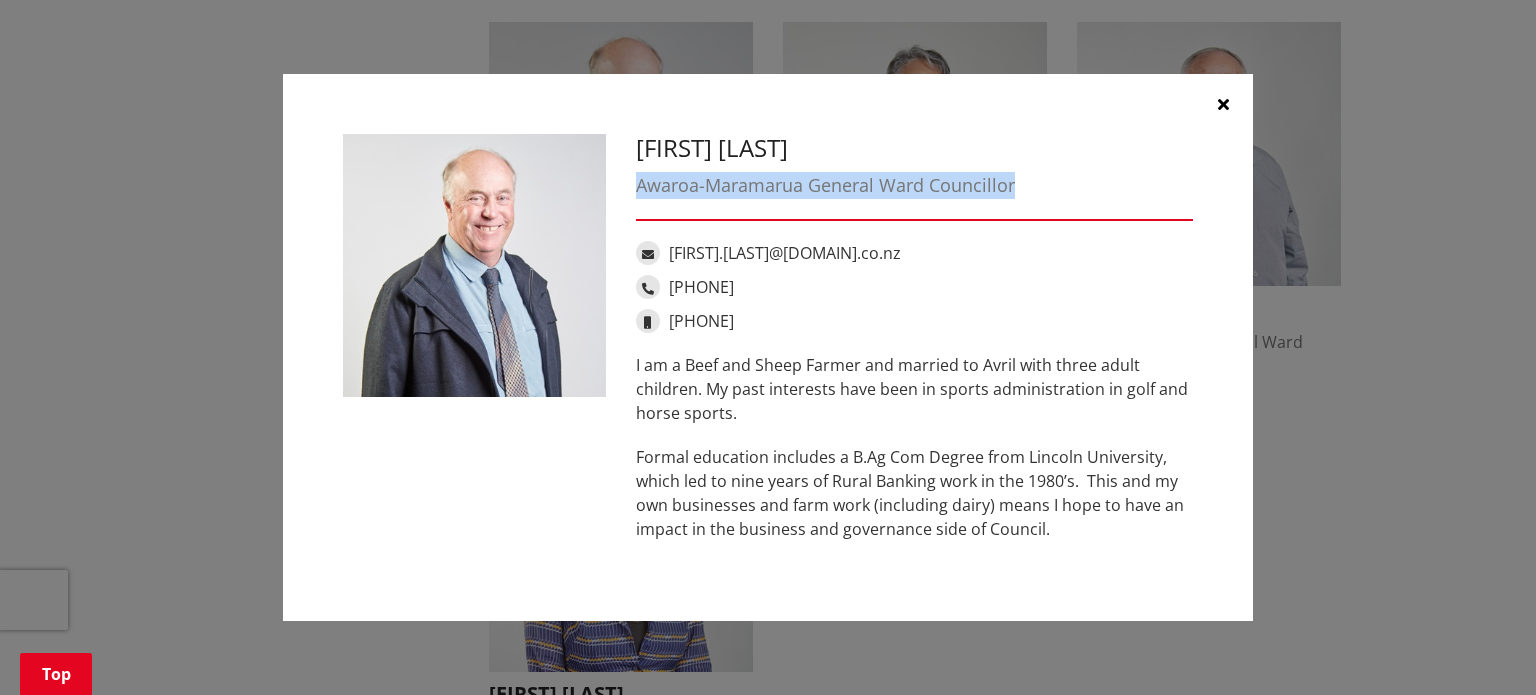 drag, startPoint x: 639, startPoint y: 189, endPoint x: 1035, endPoint y: 198, distance: 396.10226 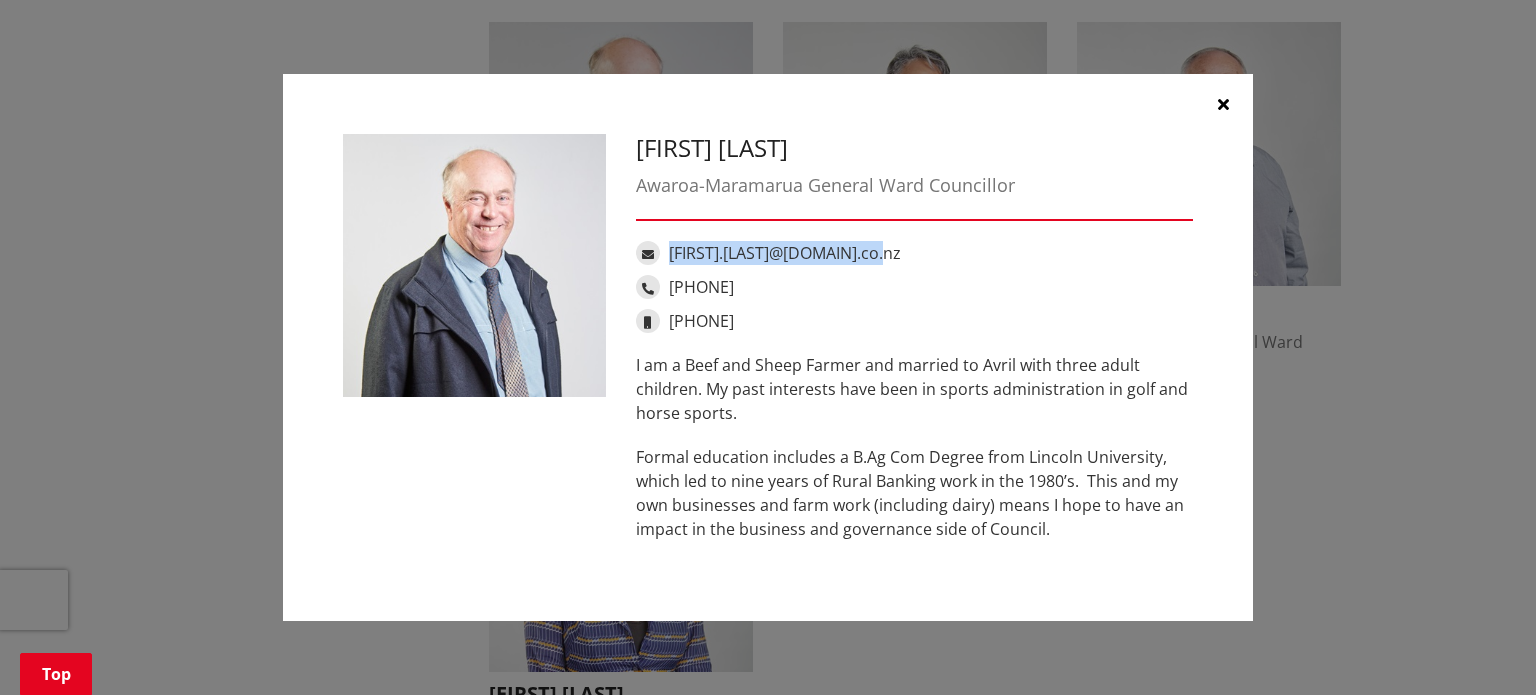 drag, startPoint x: 904, startPoint y: 256, endPoint x: 669, endPoint y: 248, distance: 235.13612 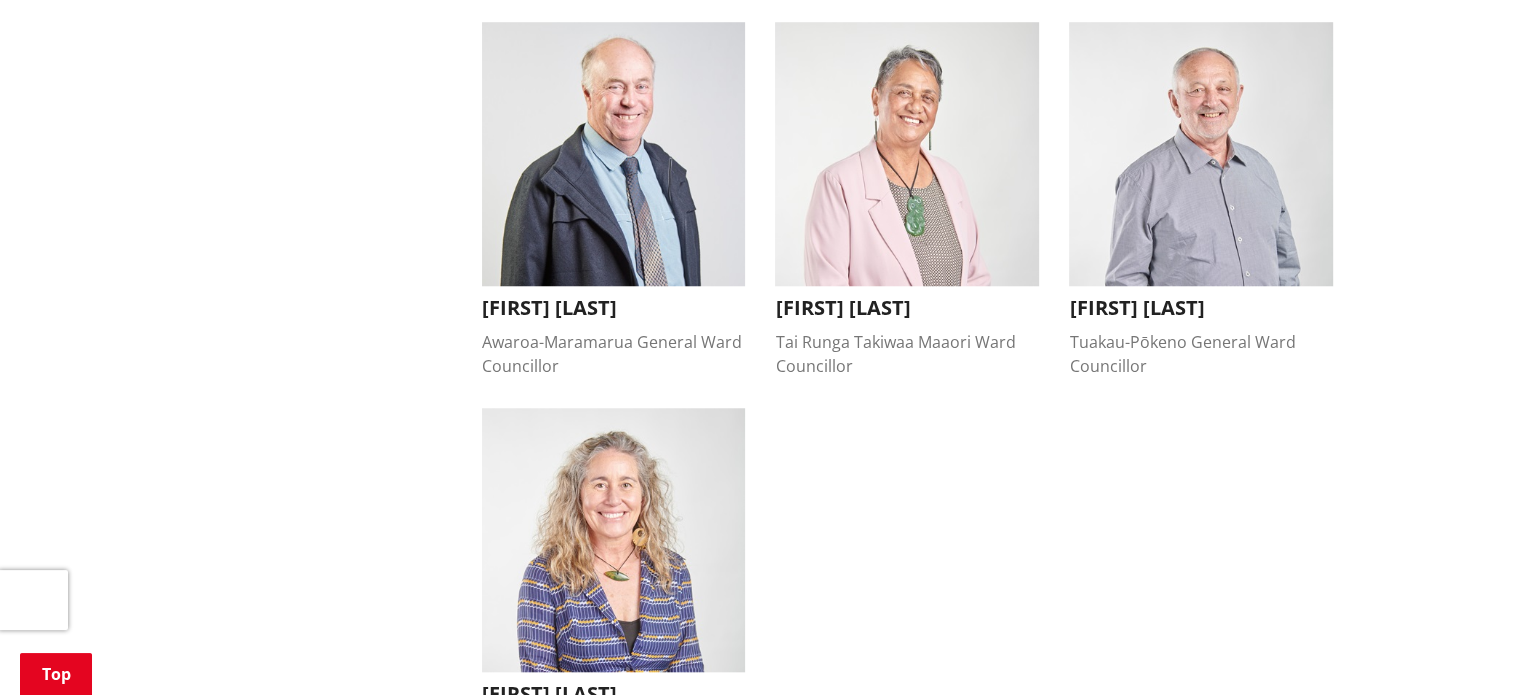 click at bounding box center [907, 154] 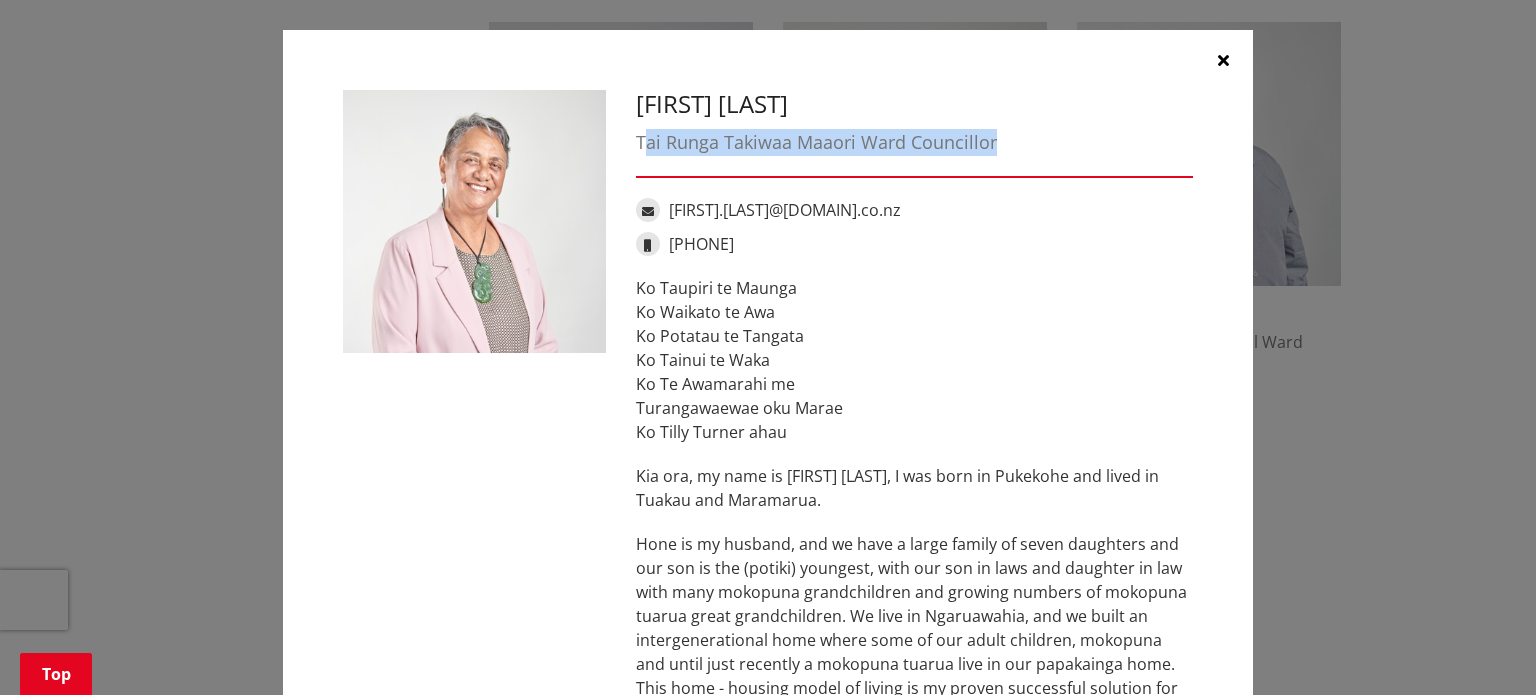 drag, startPoint x: 635, startPoint y: 133, endPoint x: 1030, endPoint y: 137, distance: 395.02026 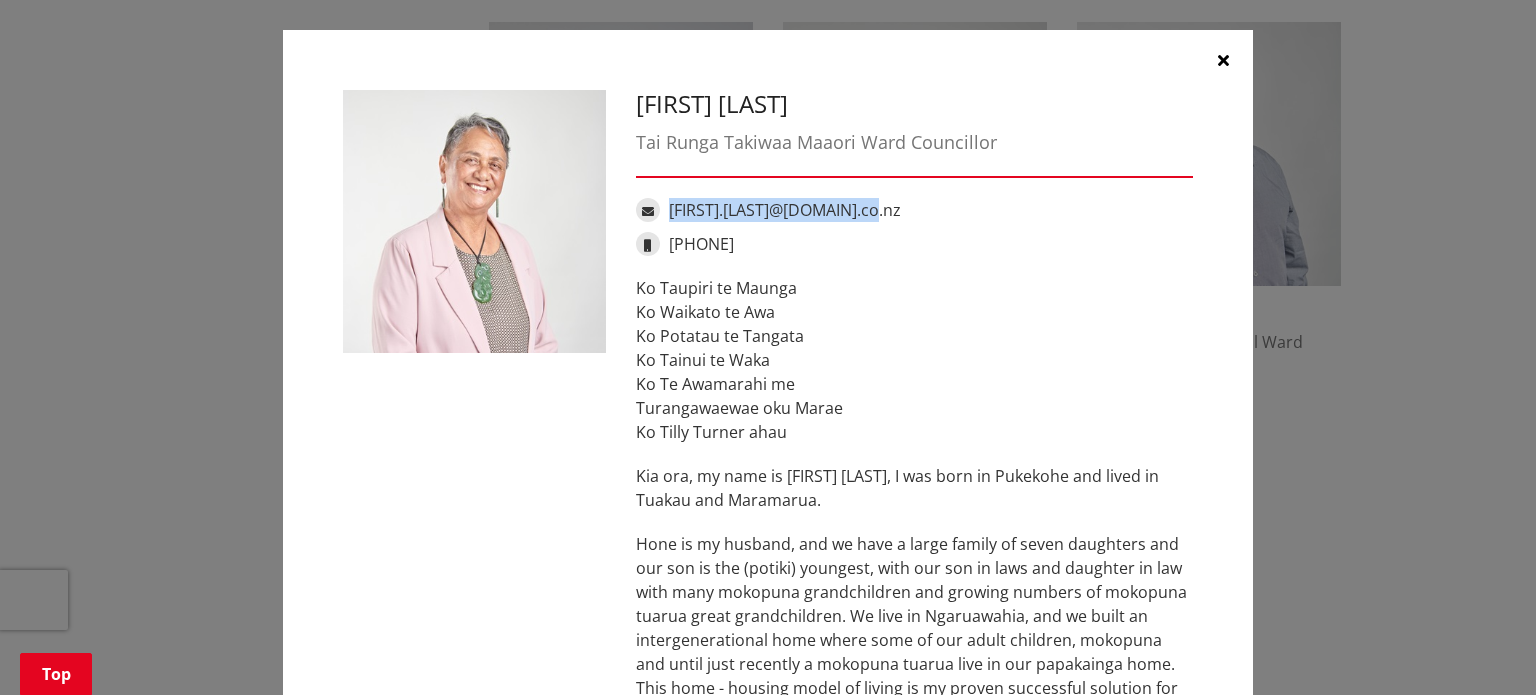 drag, startPoint x: 912, startPoint y: 219, endPoint x: 664, endPoint y: 215, distance: 248.03226 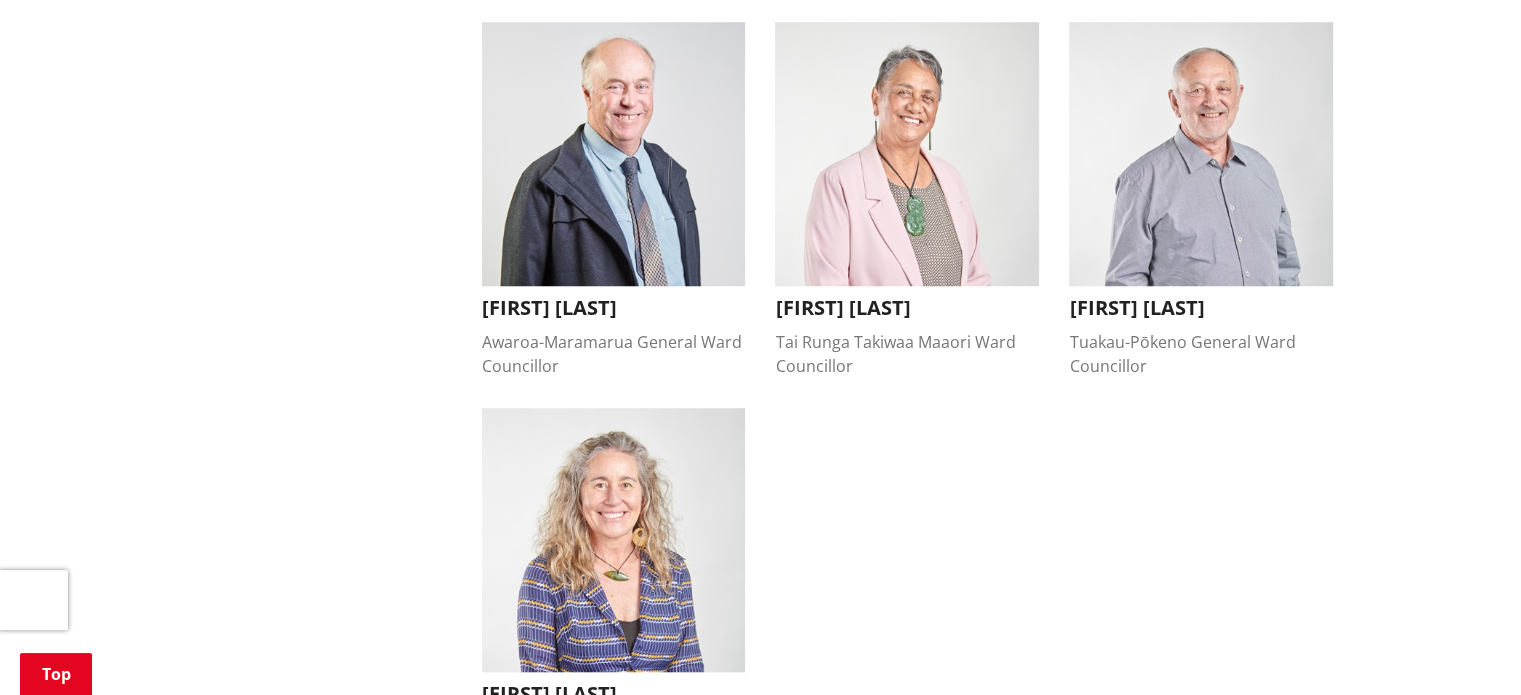 click at bounding box center (1201, 154) 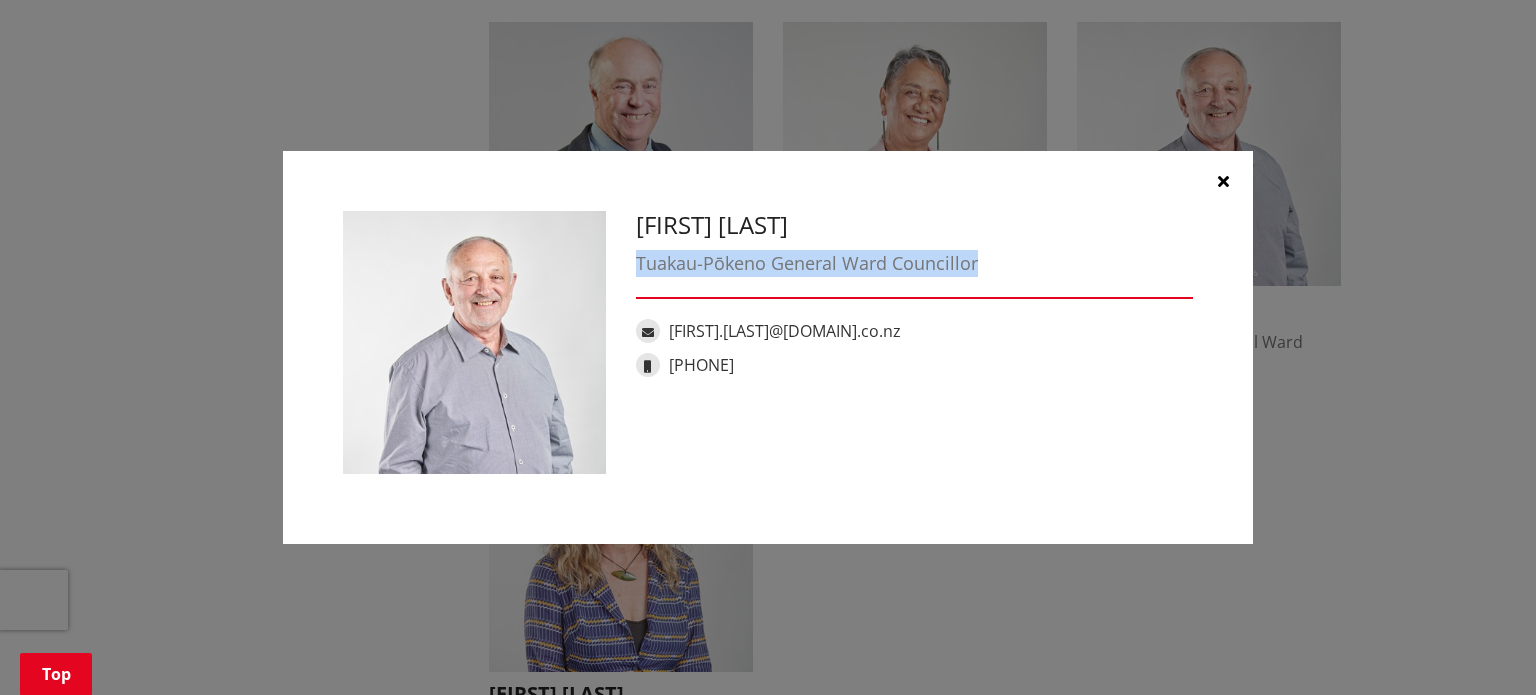 drag, startPoint x: 640, startPoint y: 261, endPoint x: 989, endPoint y: 261, distance: 349 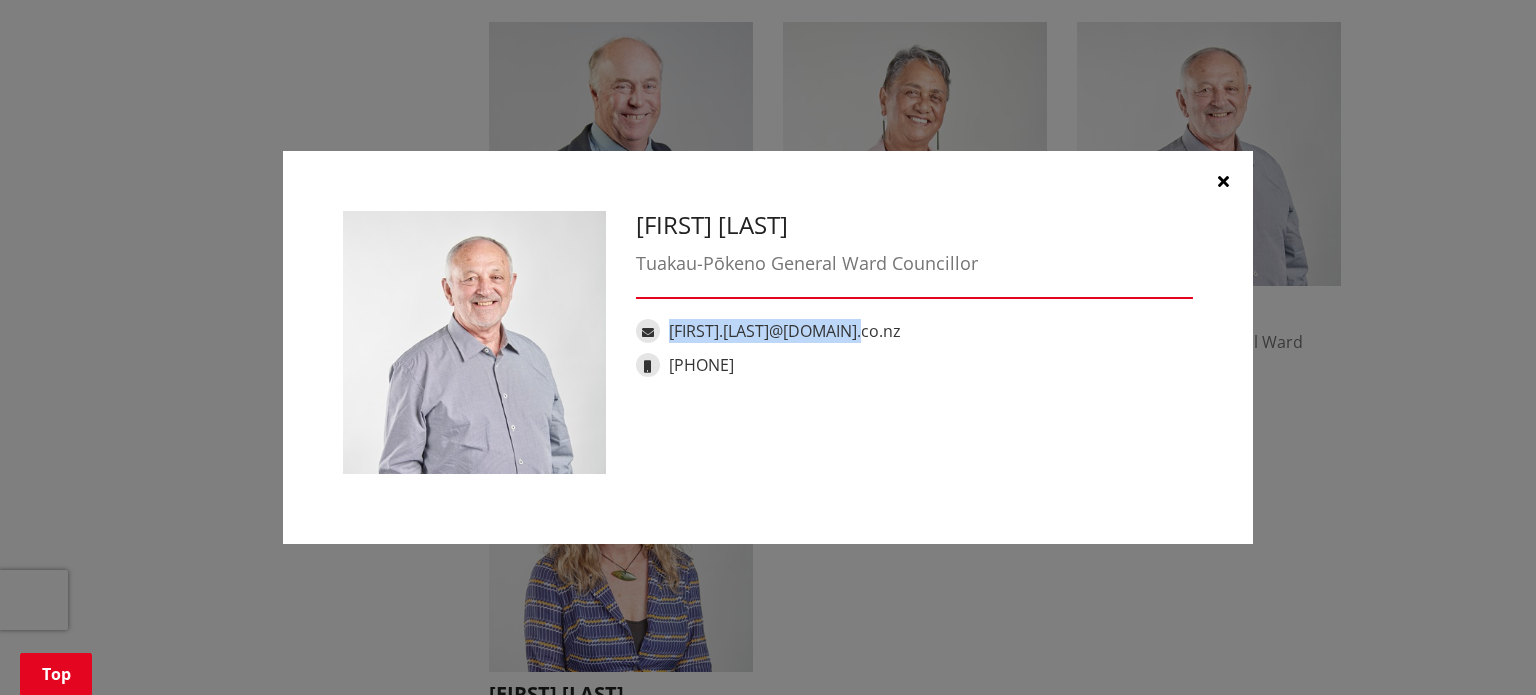drag, startPoint x: 876, startPoint y: 333, endPoint x: 671, endPoint y: 337, distance: 205.03902 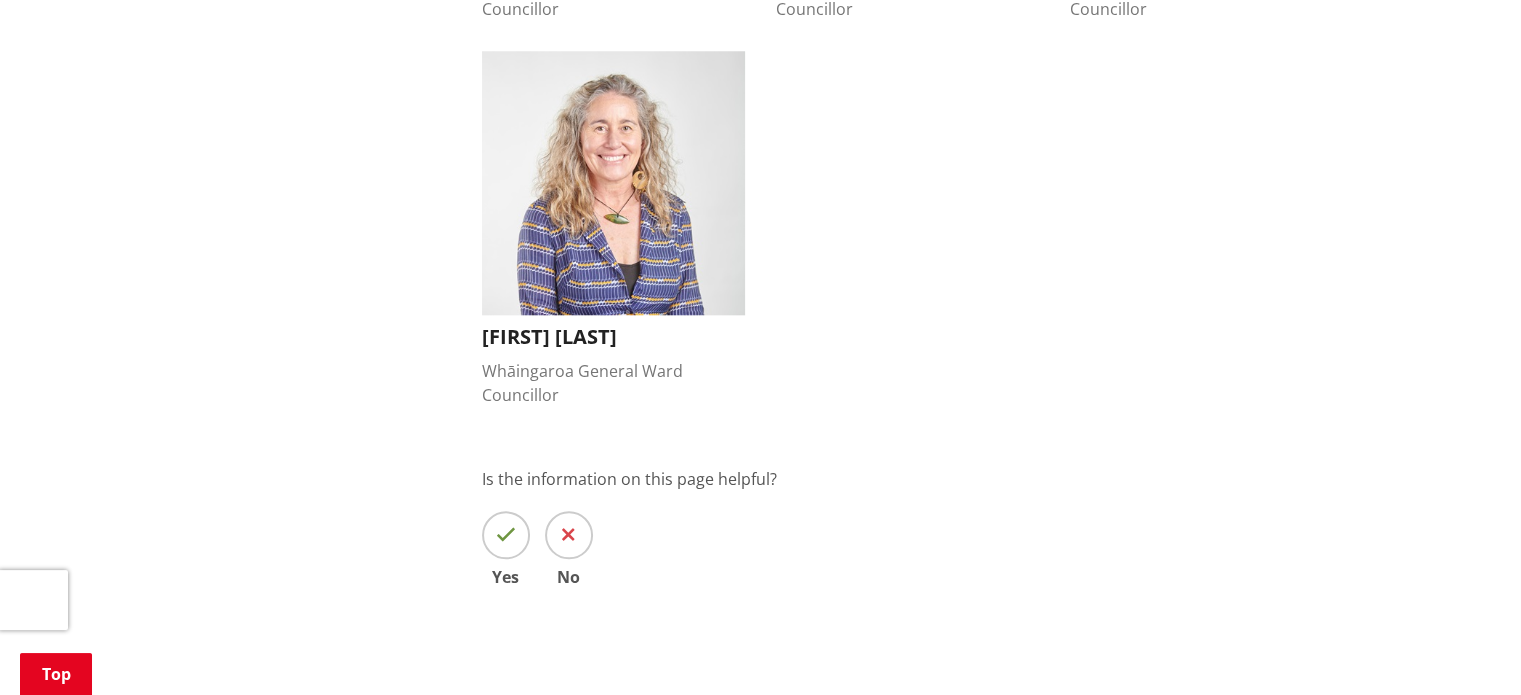 scroll, scrollTop: 2100, scrollLeft: 0, axis: vertical 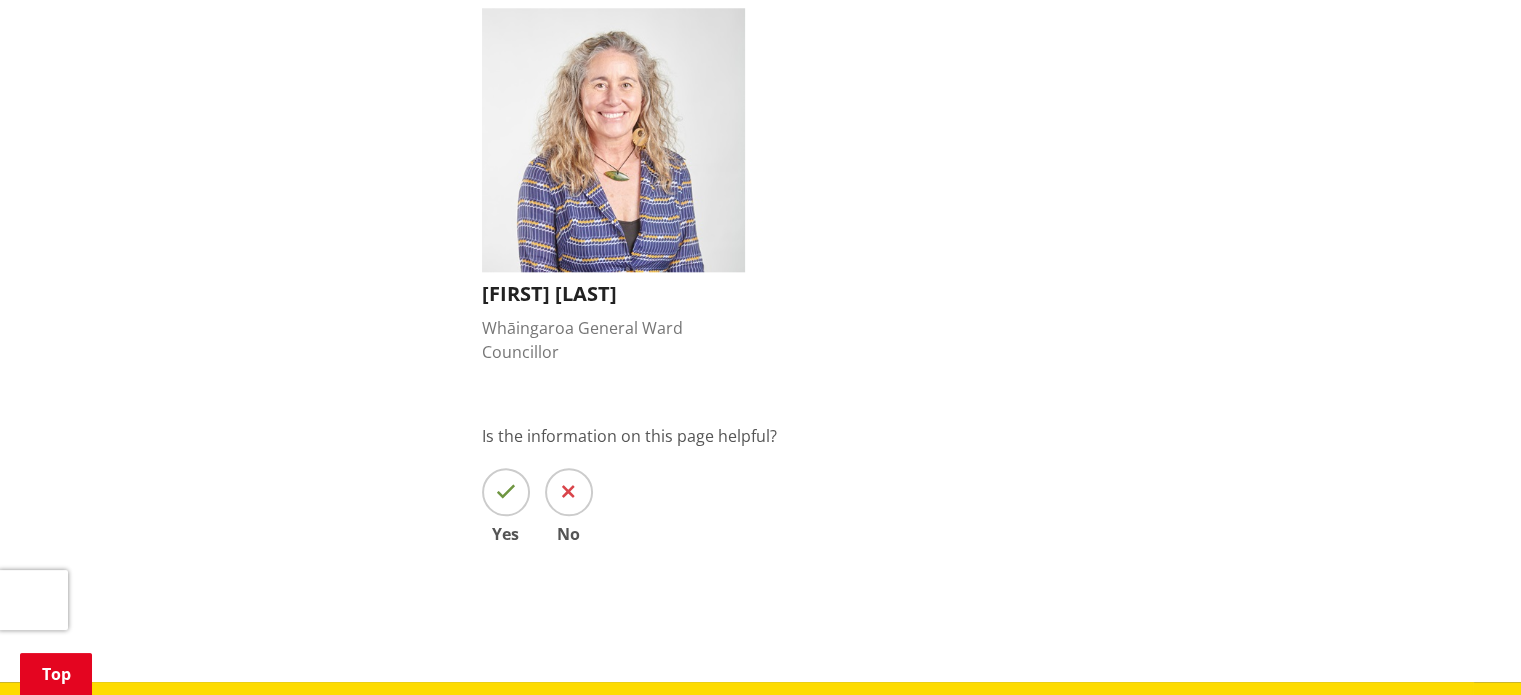 click at bounding box center (614, 140) 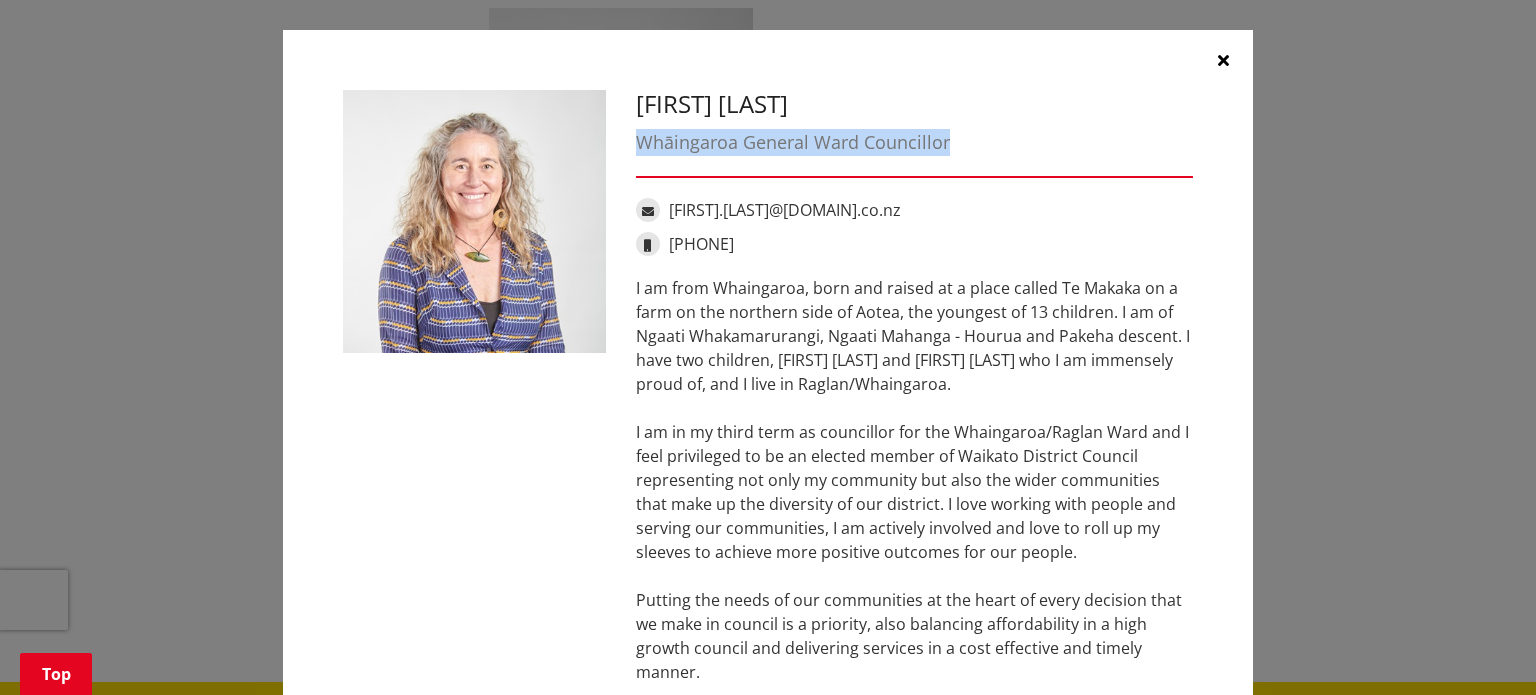 drag, startPoint x: 626, startPoint y: 145, endPoint x: 952, endPoint y: 145, distance: 326 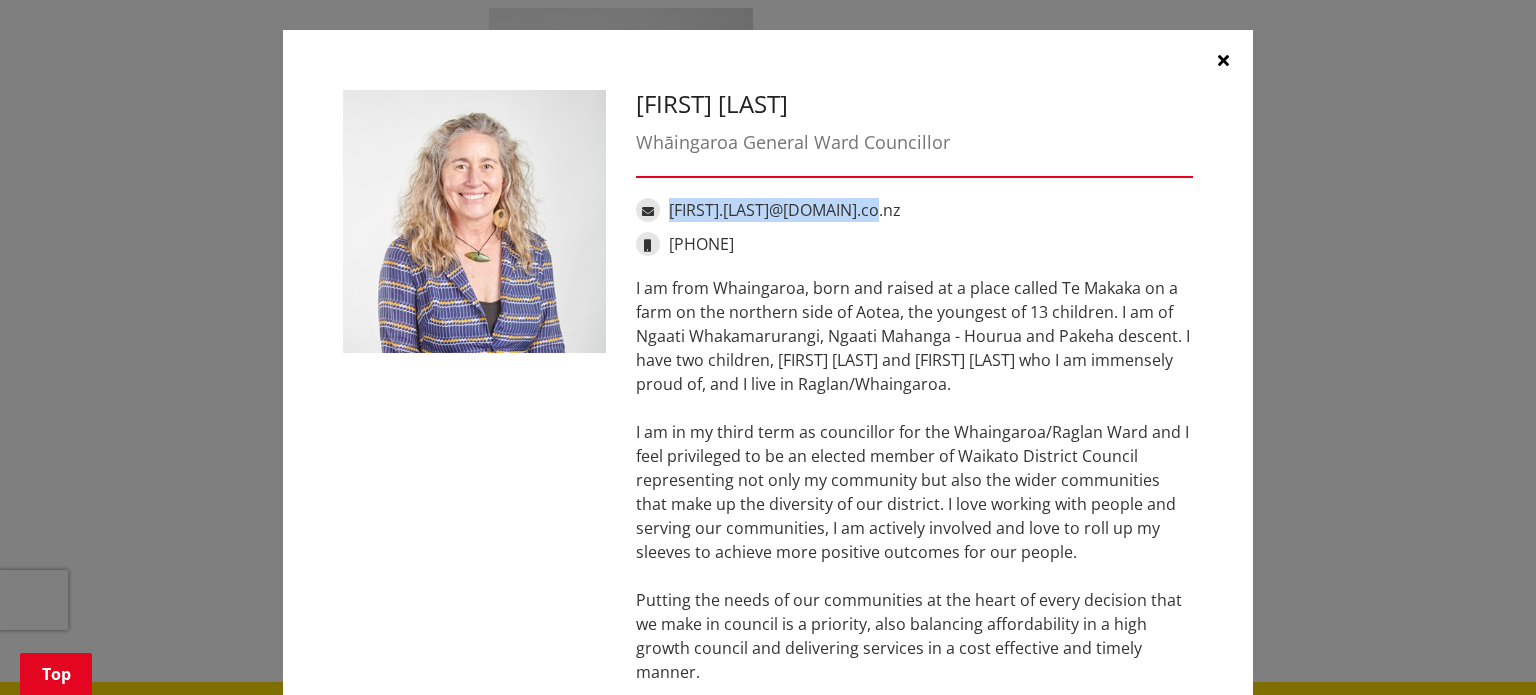 drag, startPoint x: 882, startPoint y: 209, endPoint x: 662, endPoint y: 211, distance: 220.0091 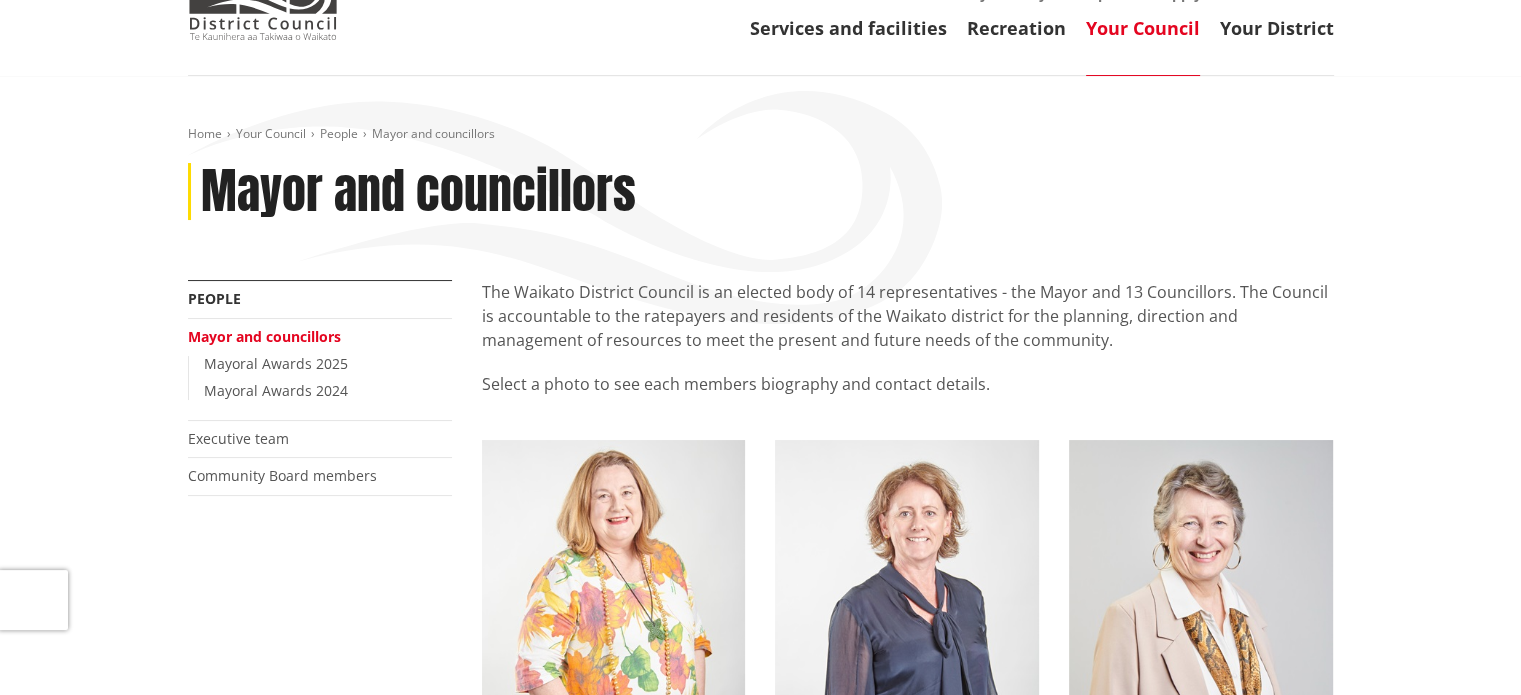 scroll, scrollTop: 0, scrollLeft: 0, axis: both 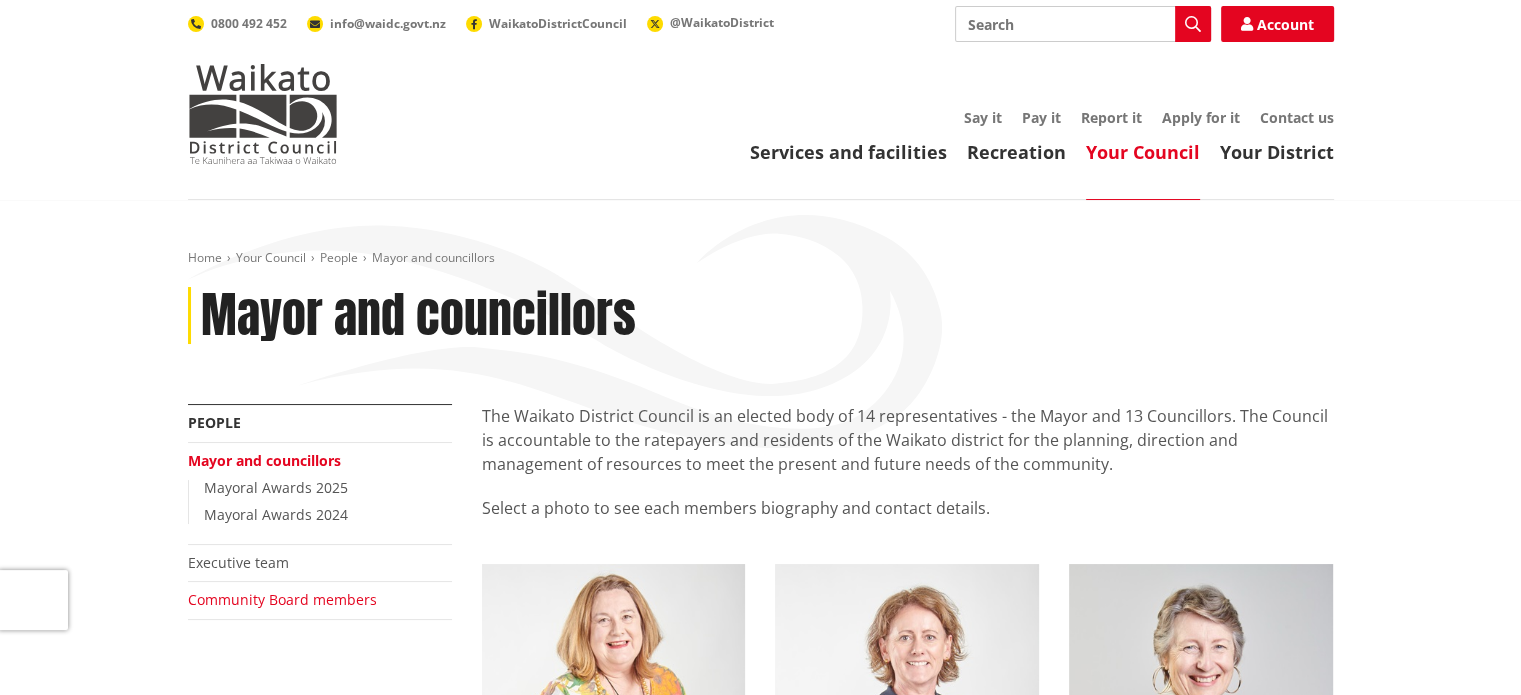 click on "Community Board members" at bounding box center [282, 599] 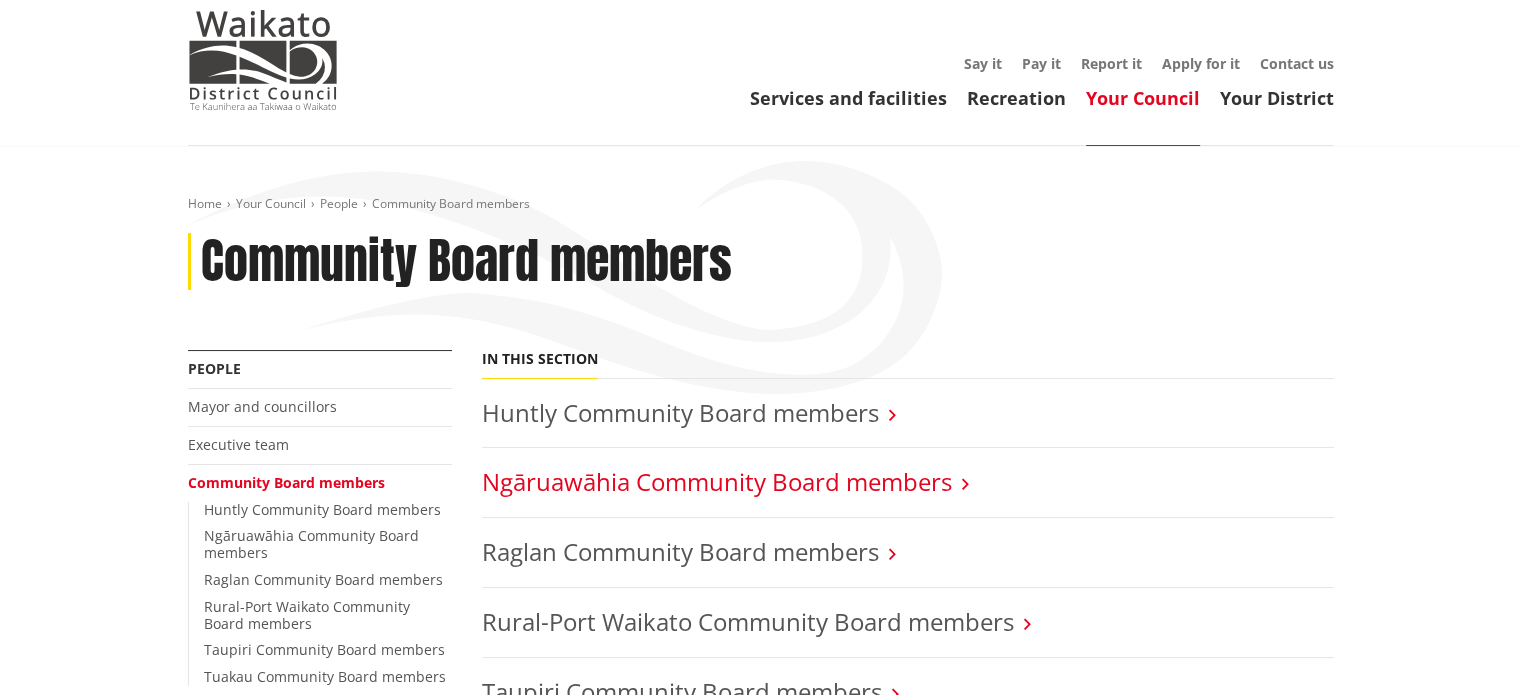 scroll, scrollTop: 100, scrollLeft: 0, axis: vertical 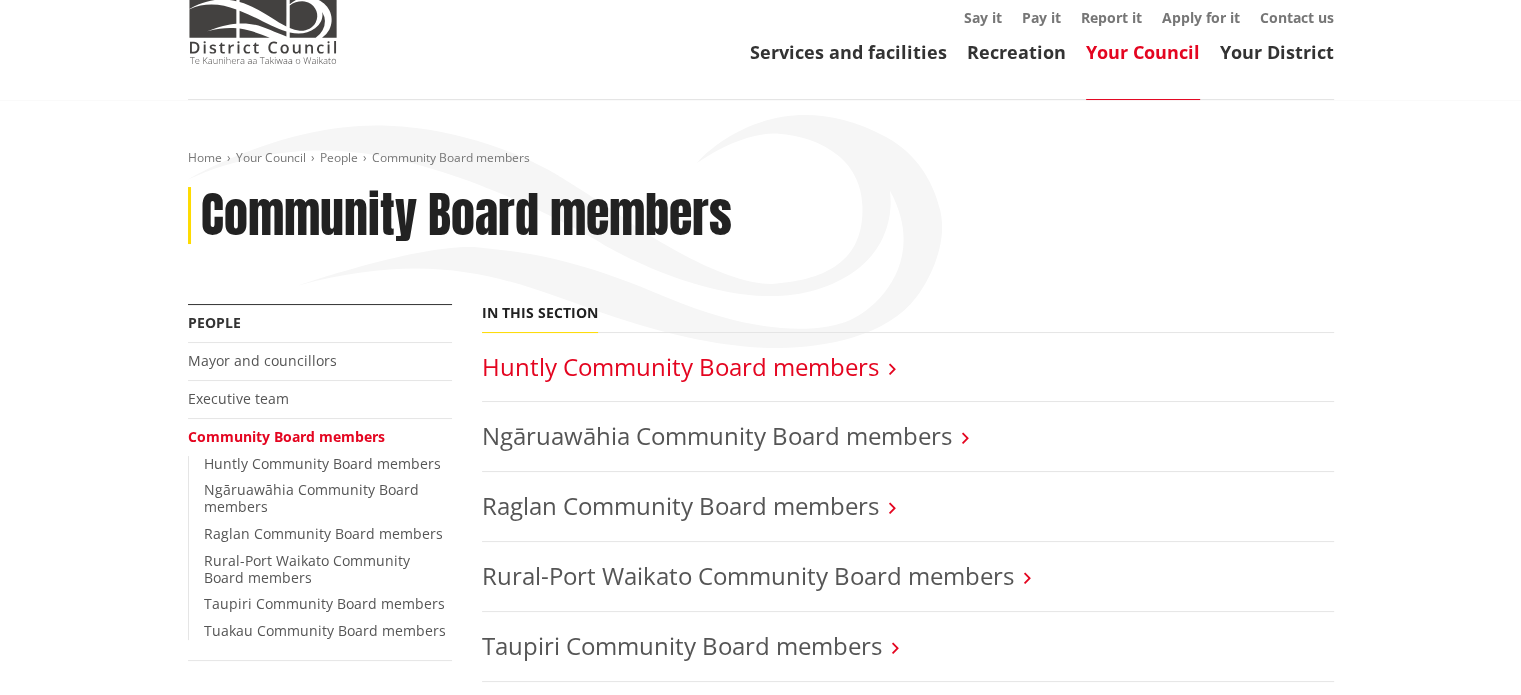 click on "Huntly Community Board members" at bounding box center (680, 366) 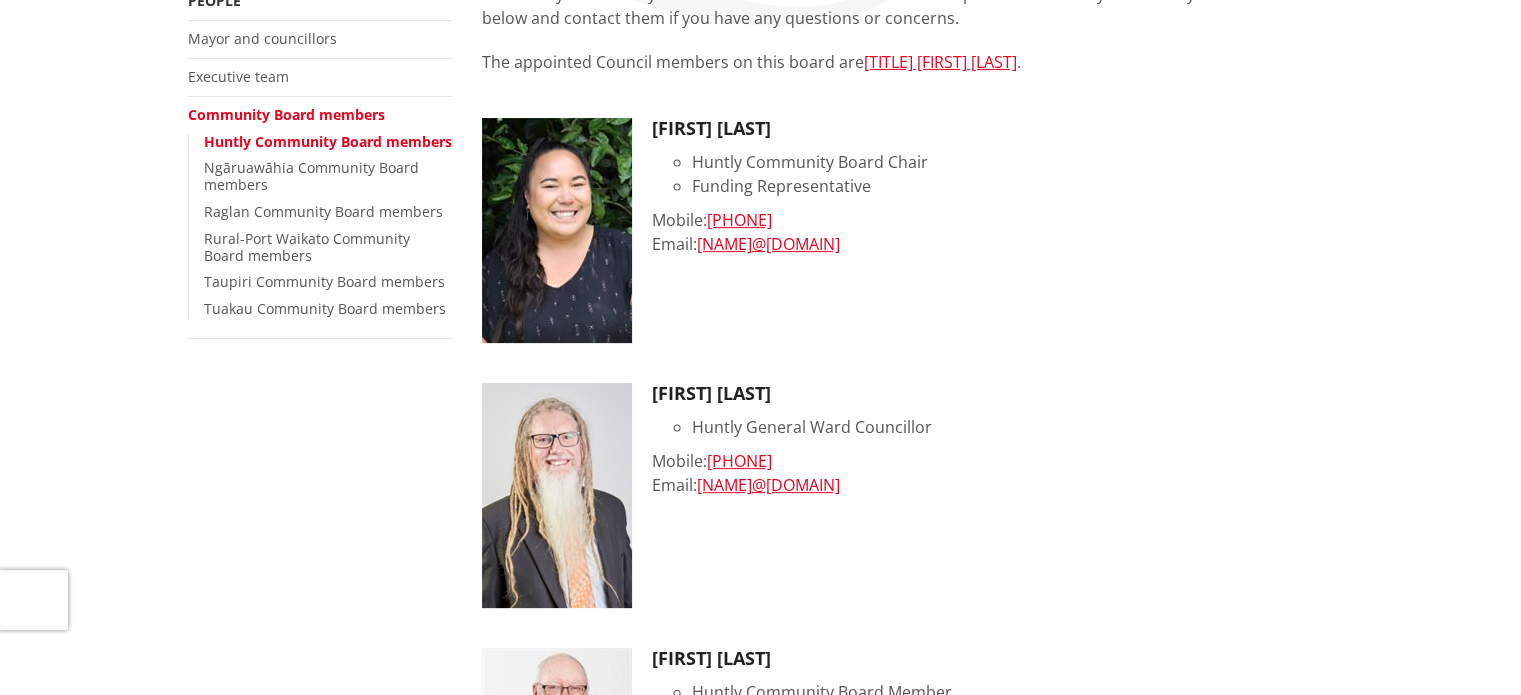 scroll, scrollTop: 200, scrollLeft: 0, axis: vertical 